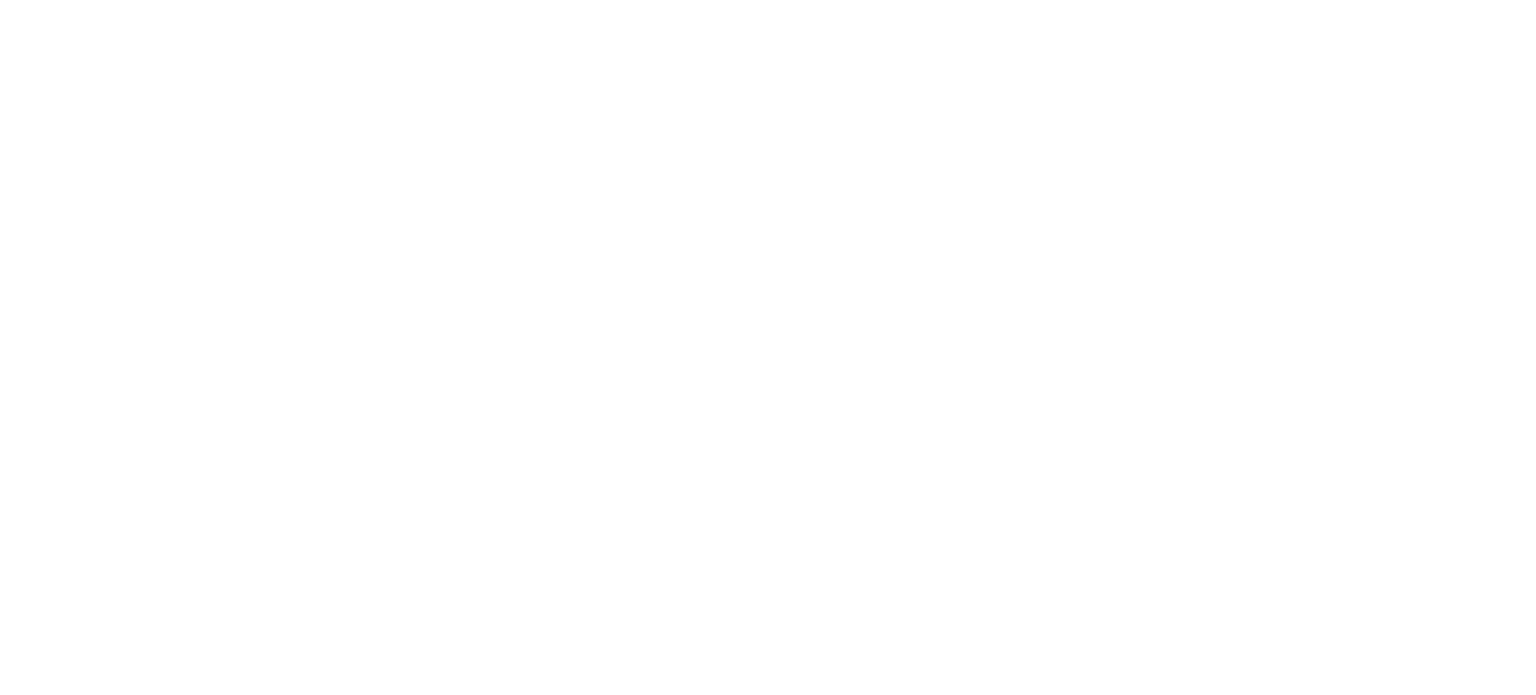 scroll, scrollTop: 0, scrollLeft: 0, axis: both 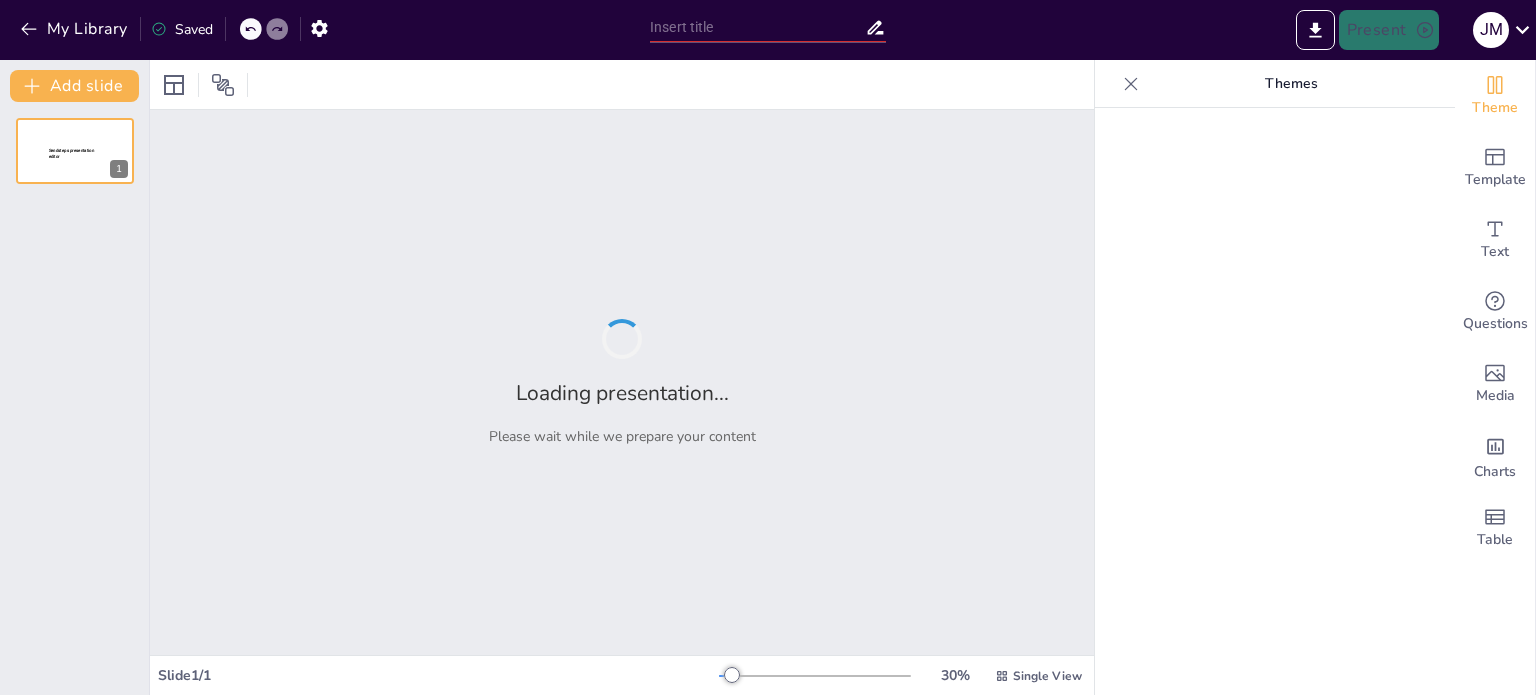 type on "El Mundo Del Streaming" 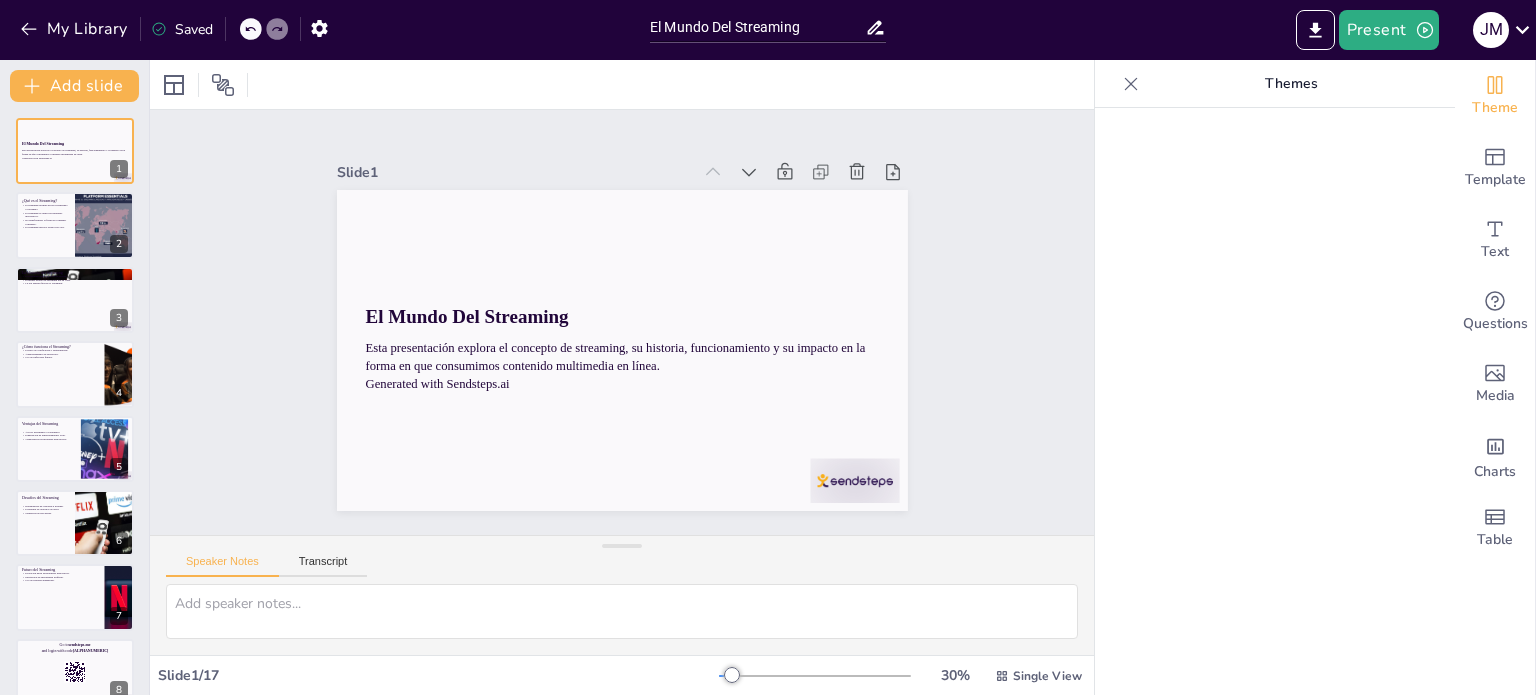 checkbox on "true" 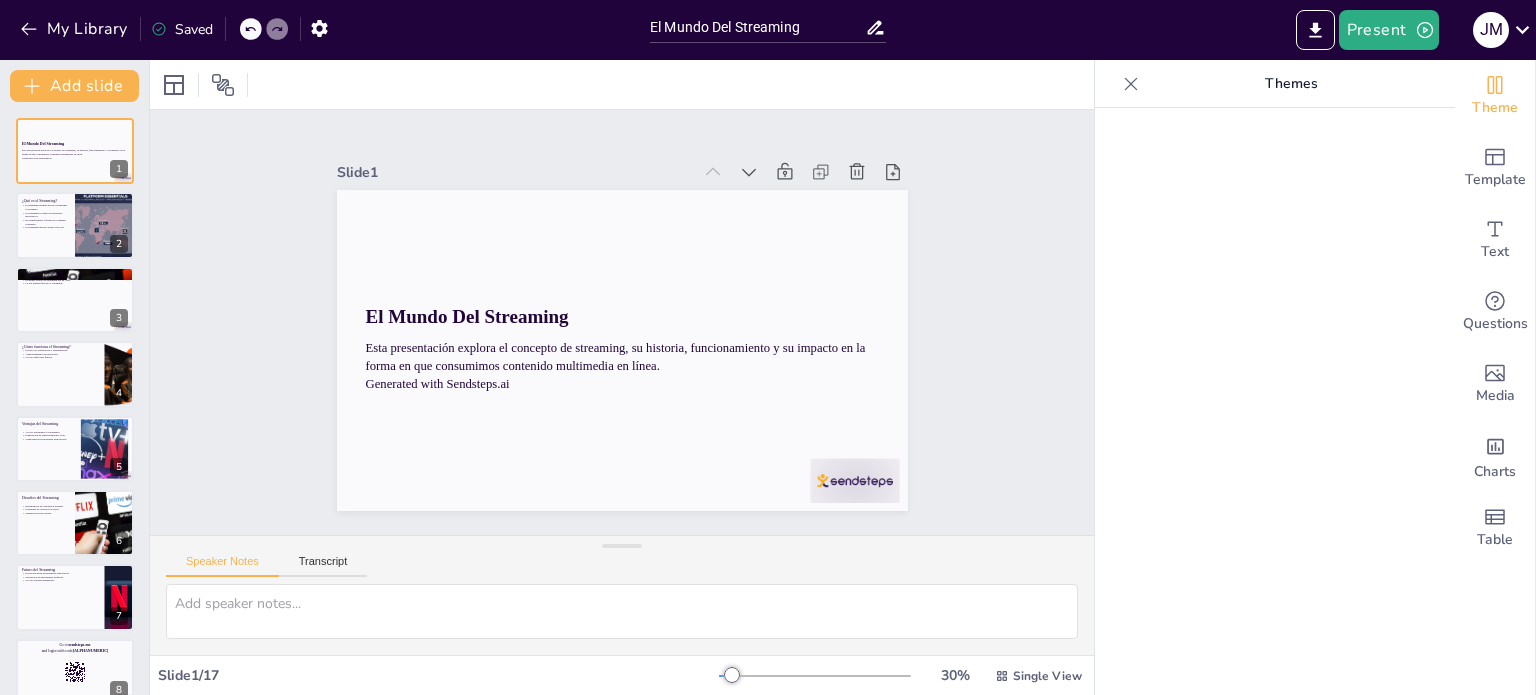 checkbox on "true" 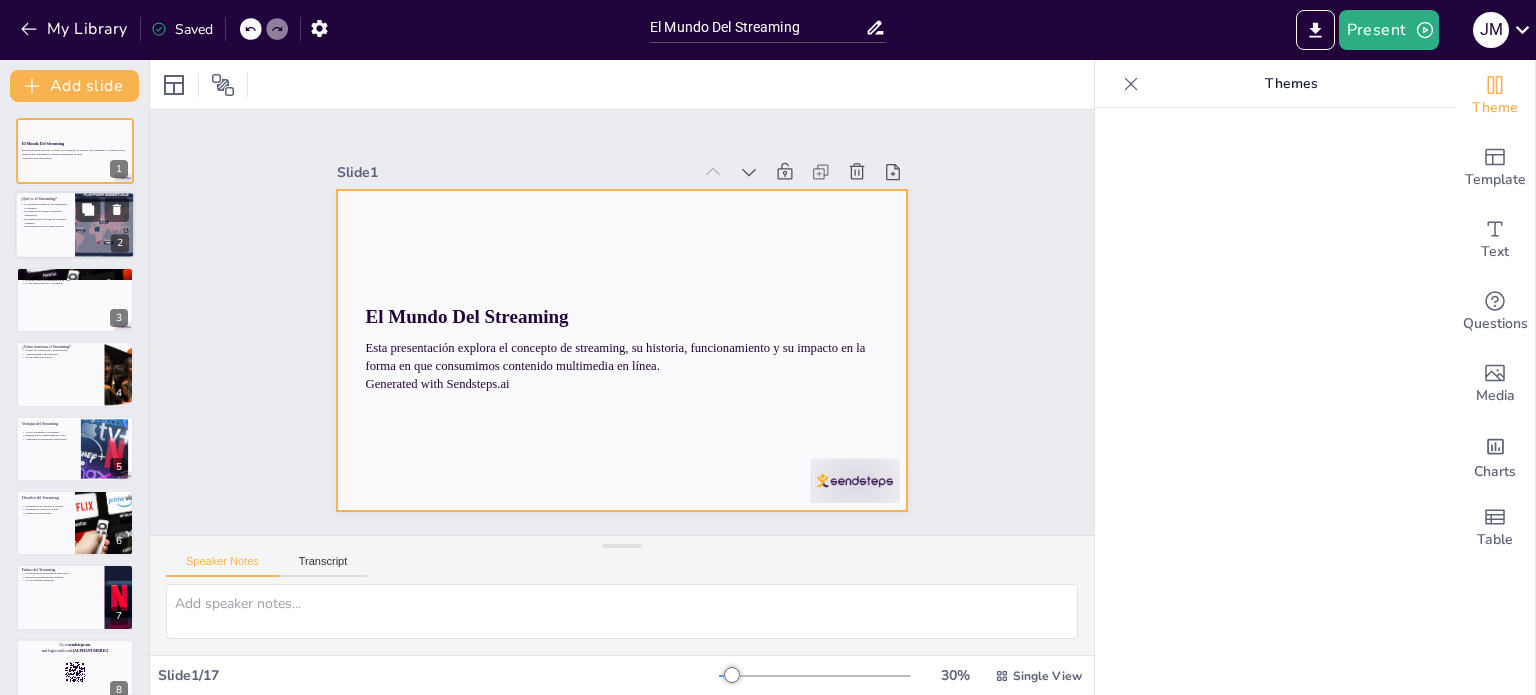 checkbox on "true" 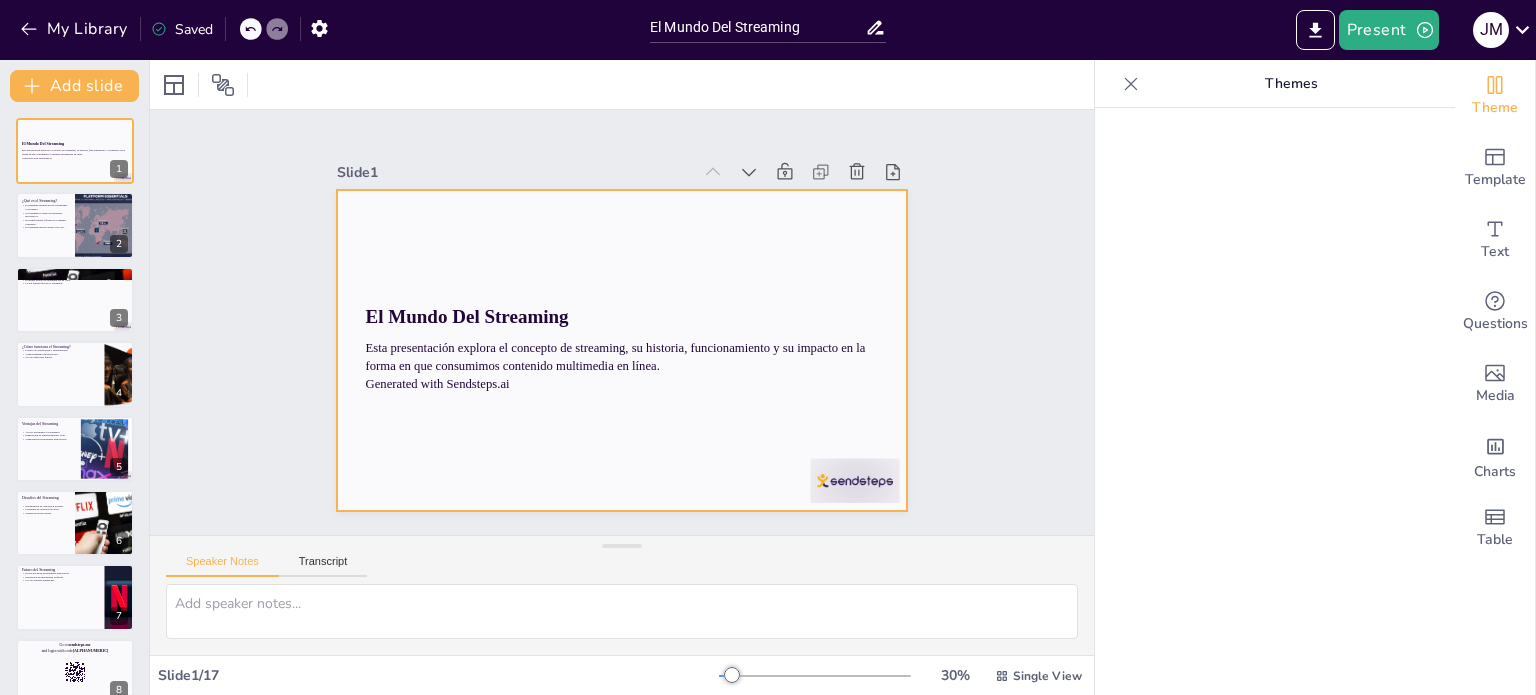 checkbox on "true" 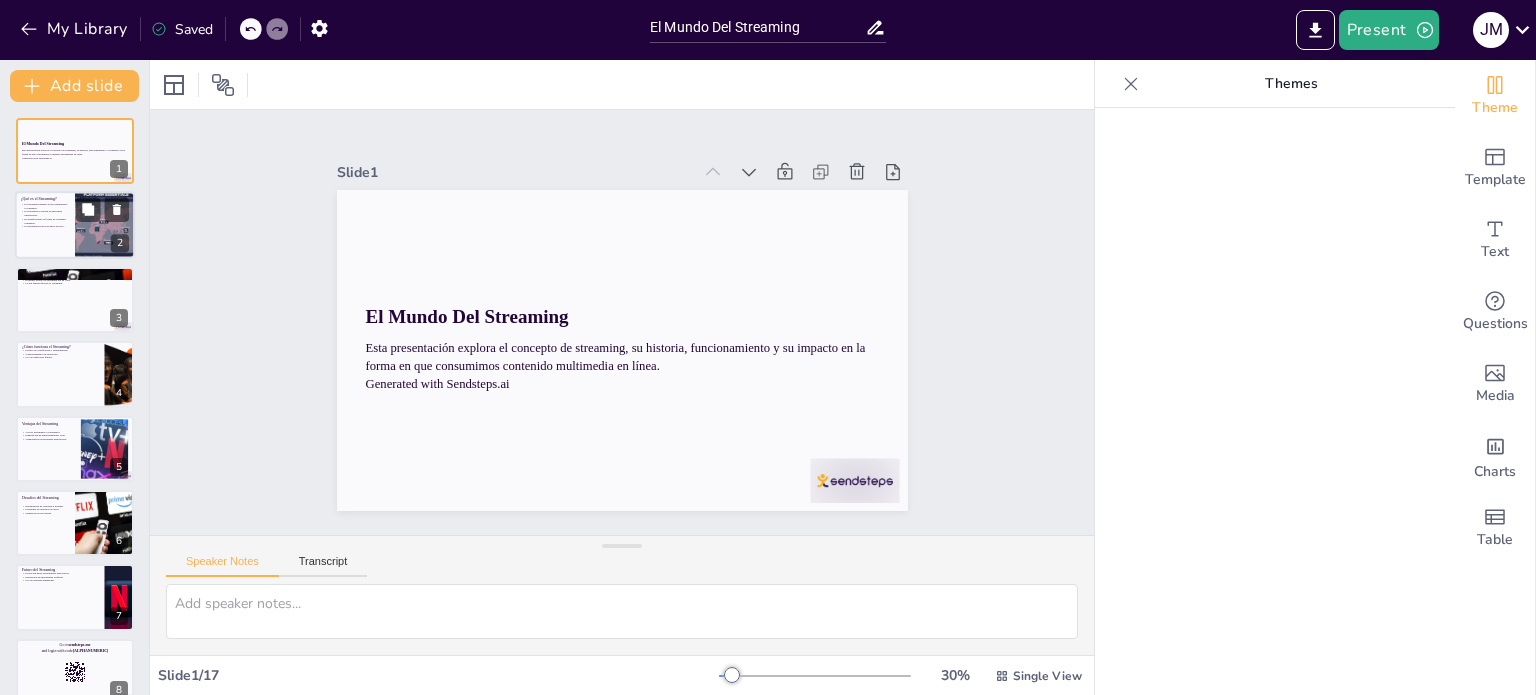checkbox on "true" 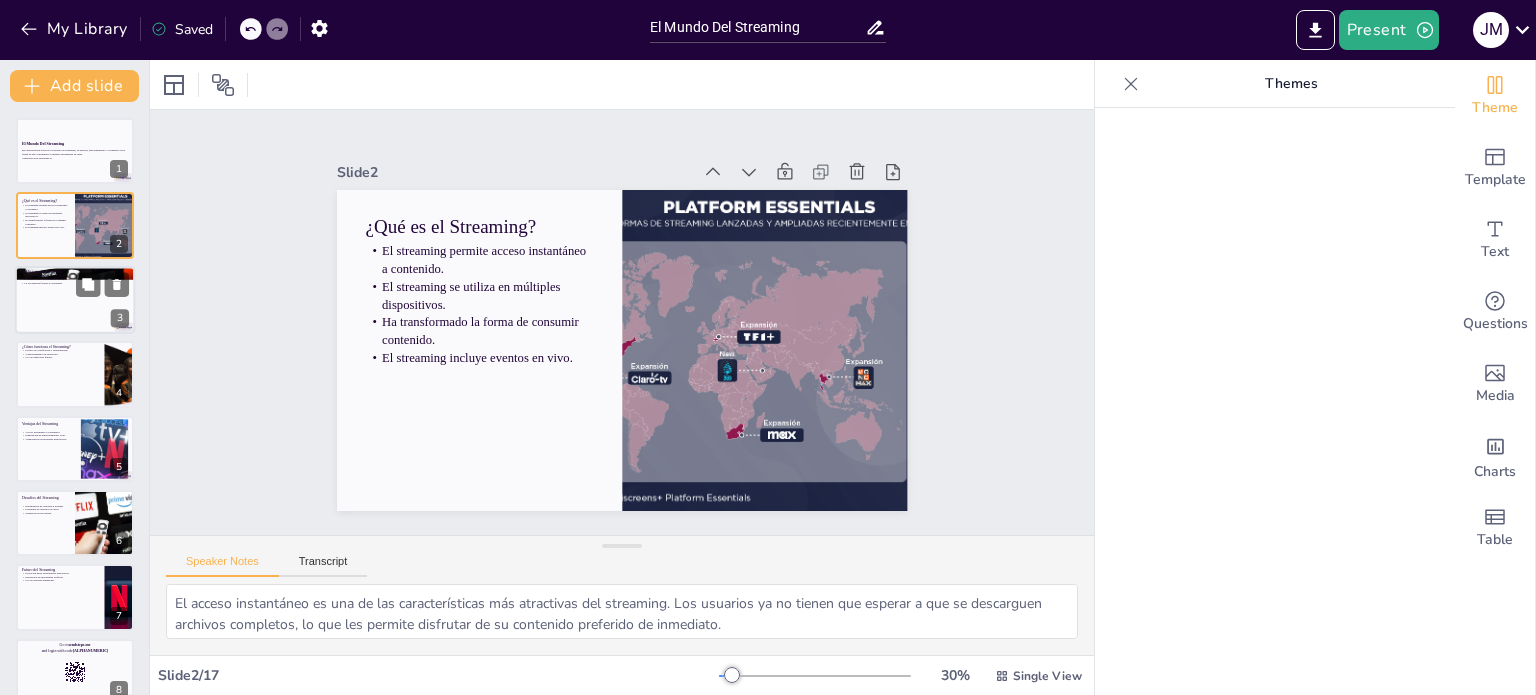 checkbox on "true" 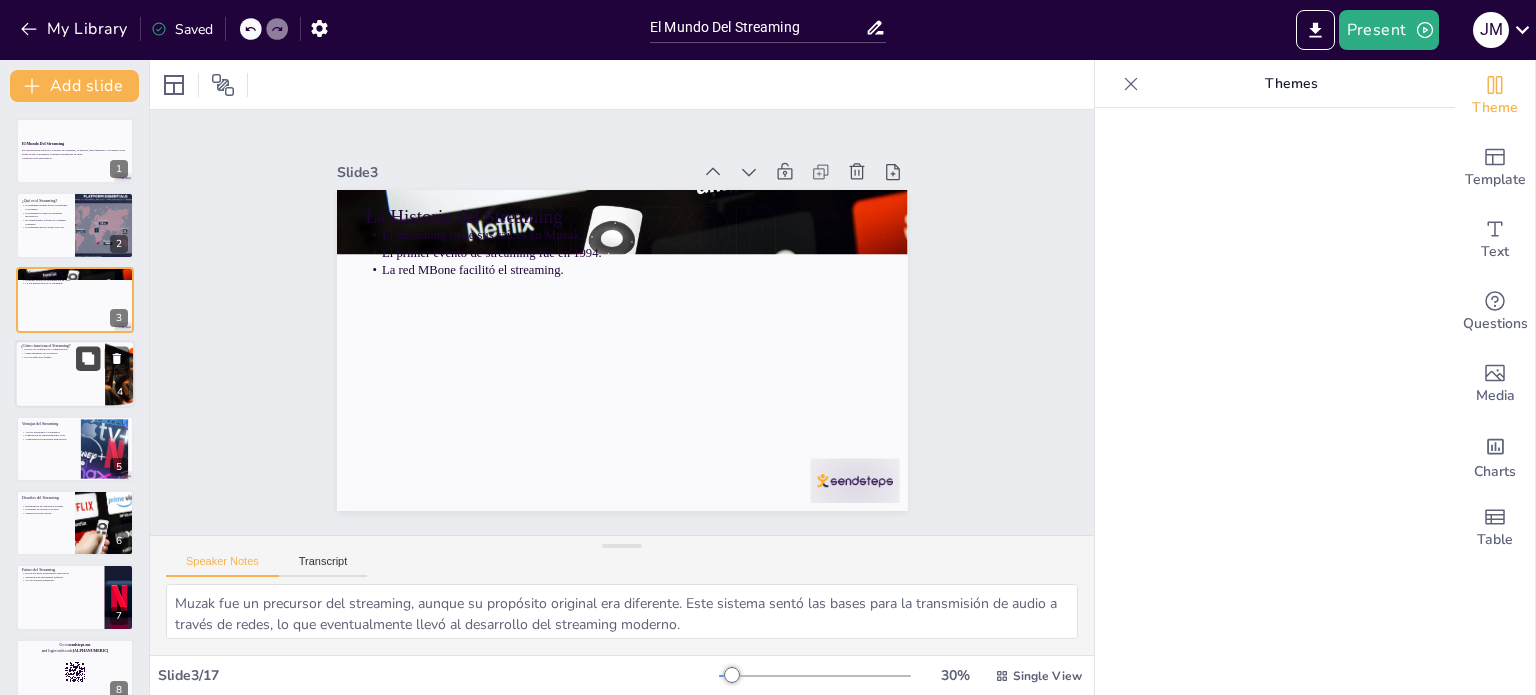 checkbox on "true" 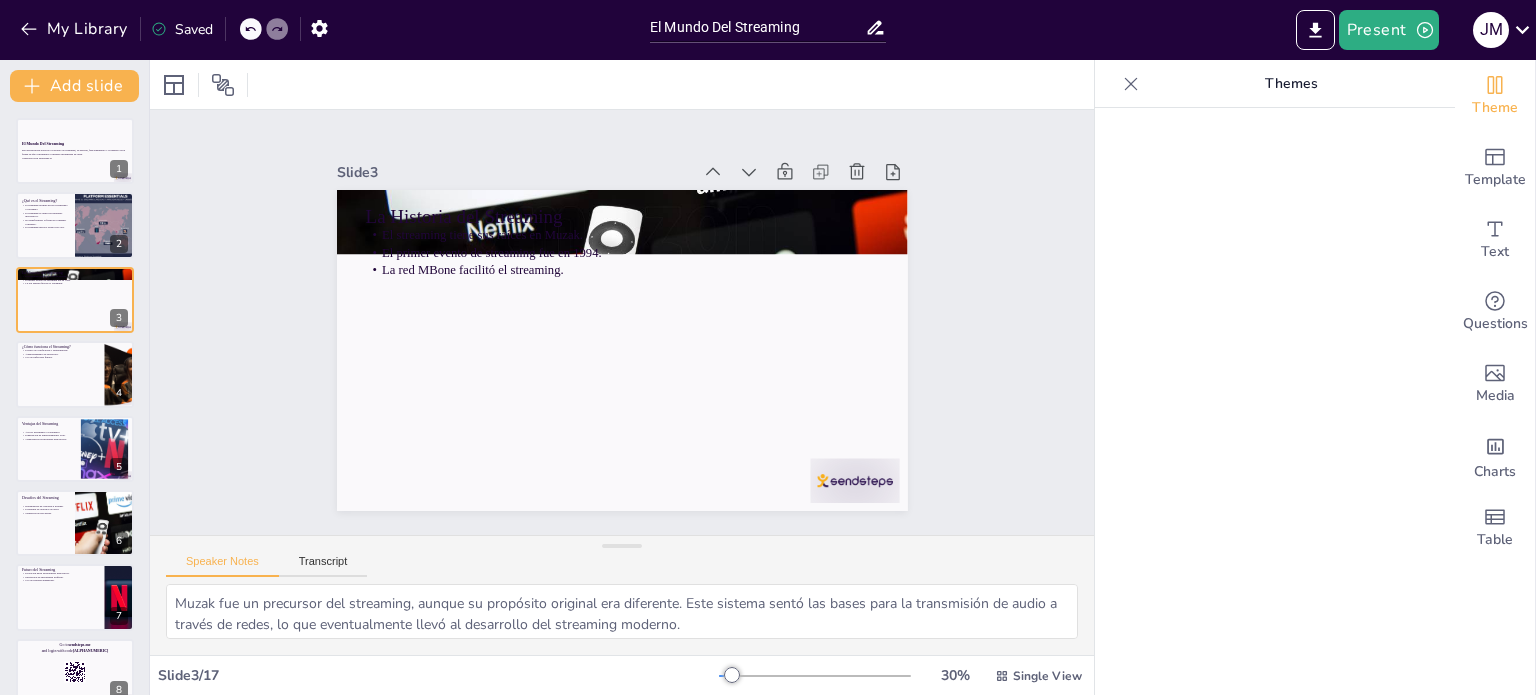 checkbox on "true" 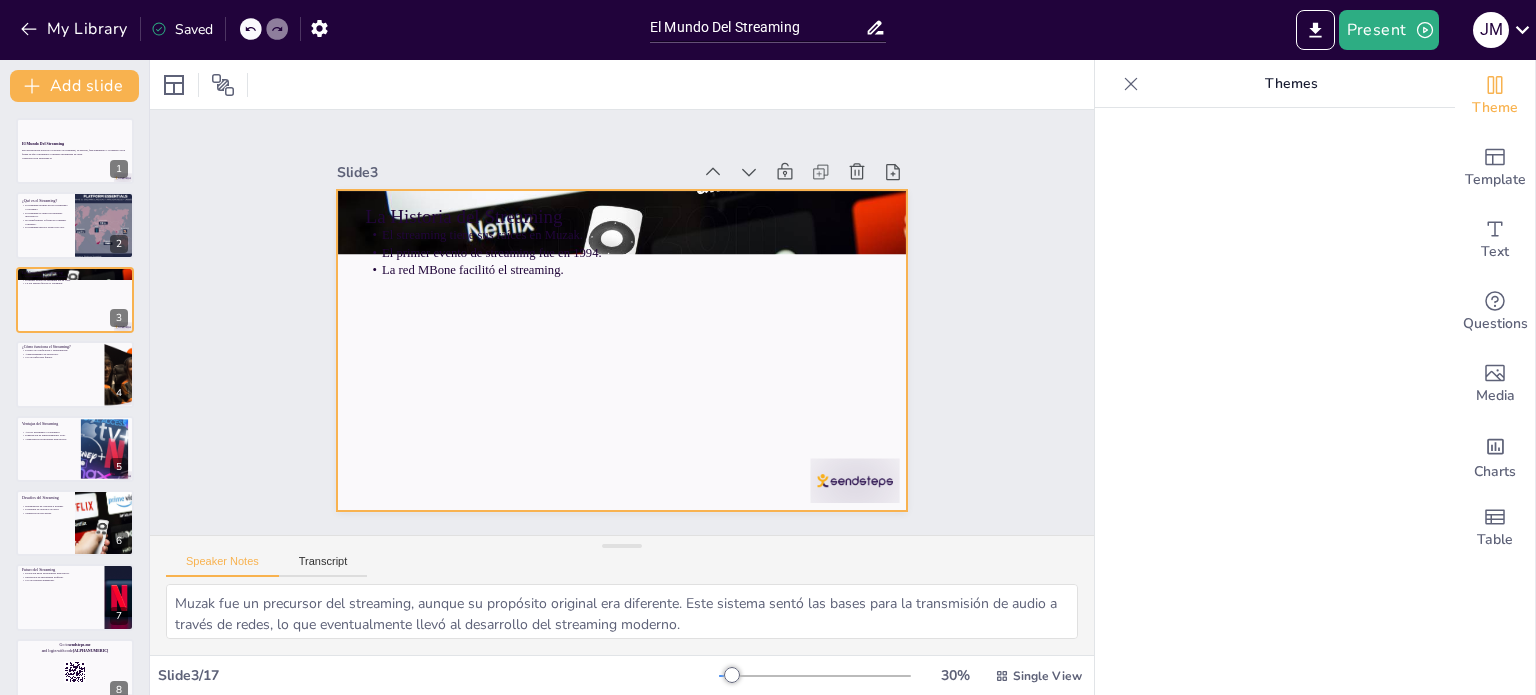 checkbox on "true" 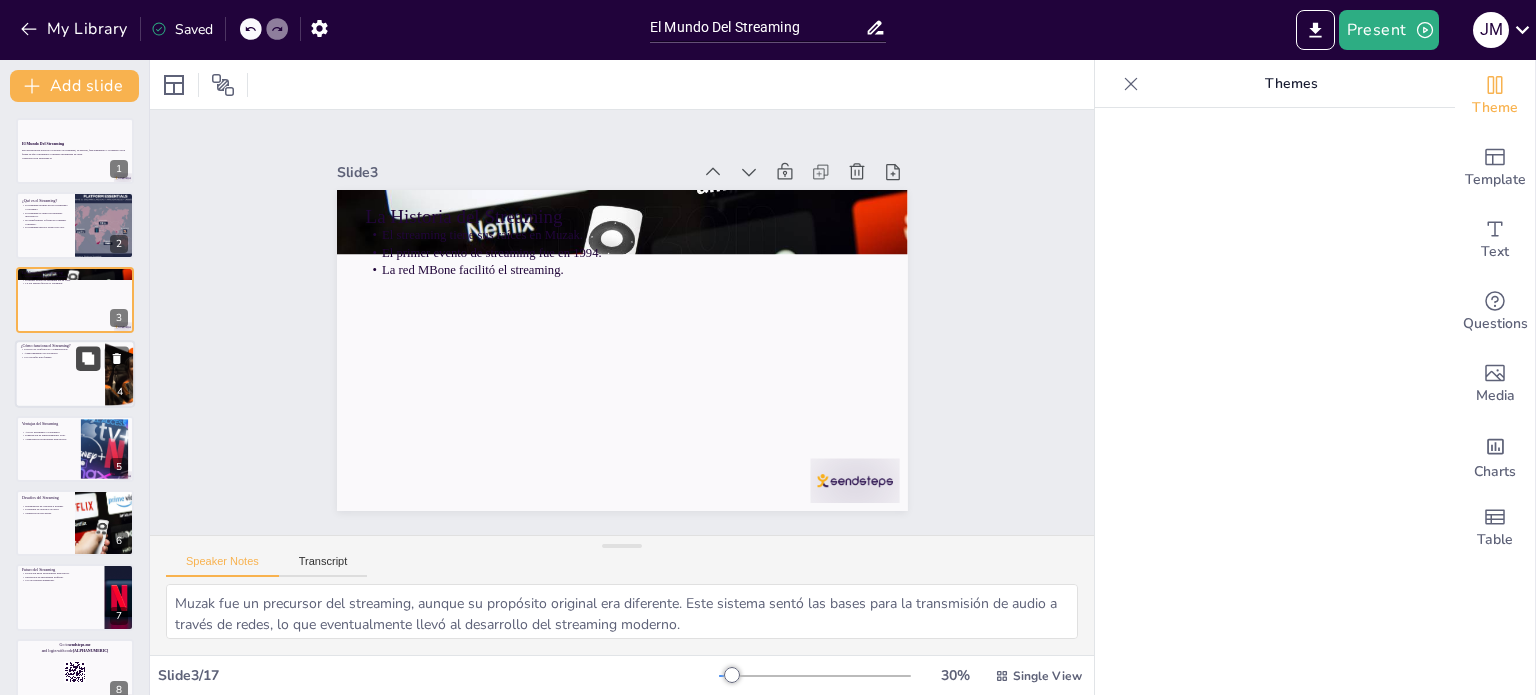 checkbox on "true" 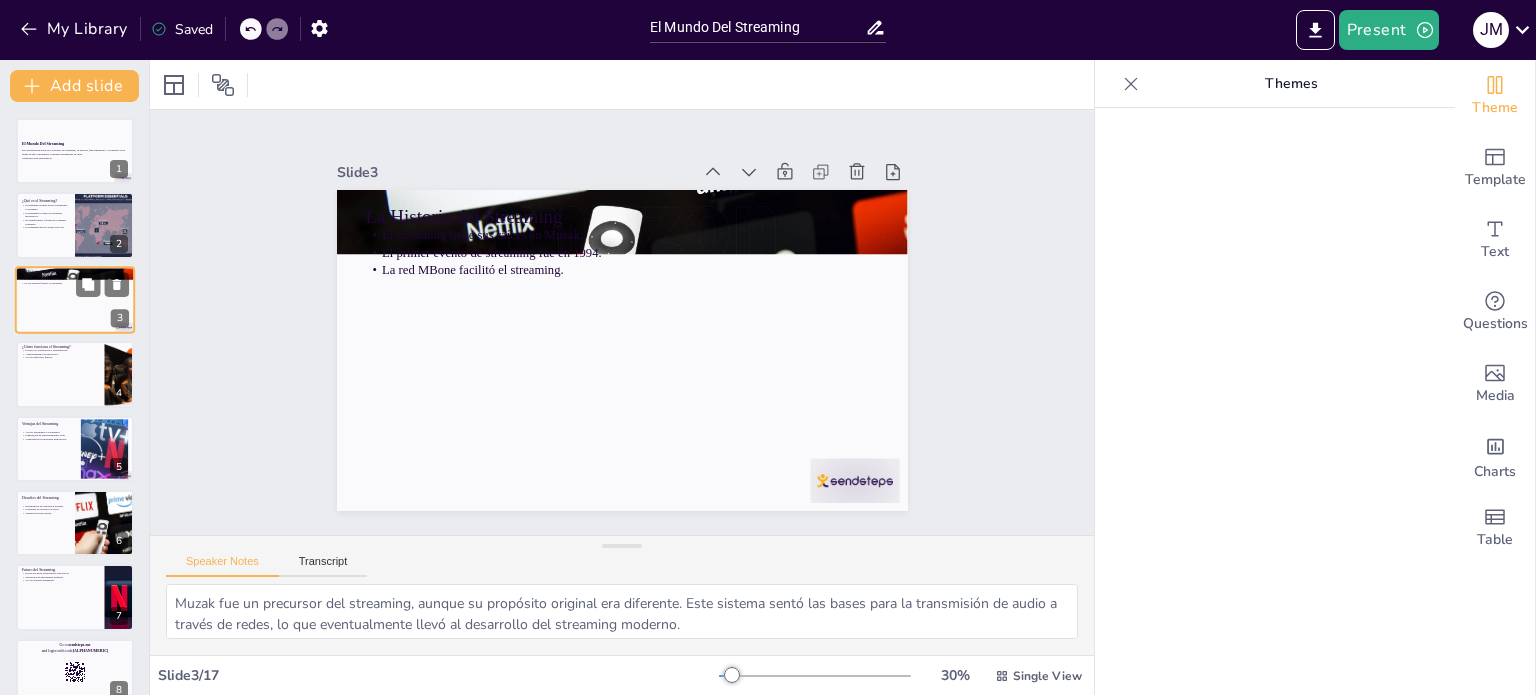 checkbox on "true" 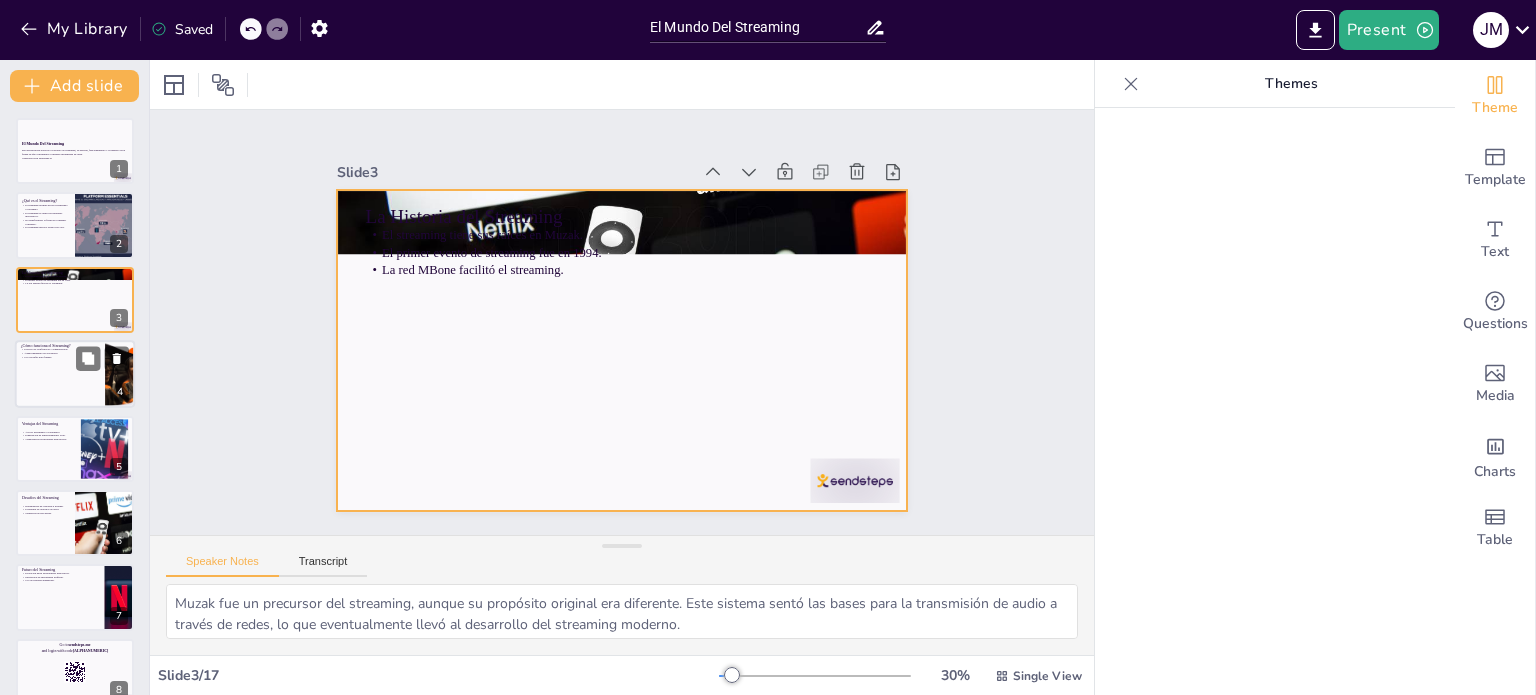 checkbox on "true" 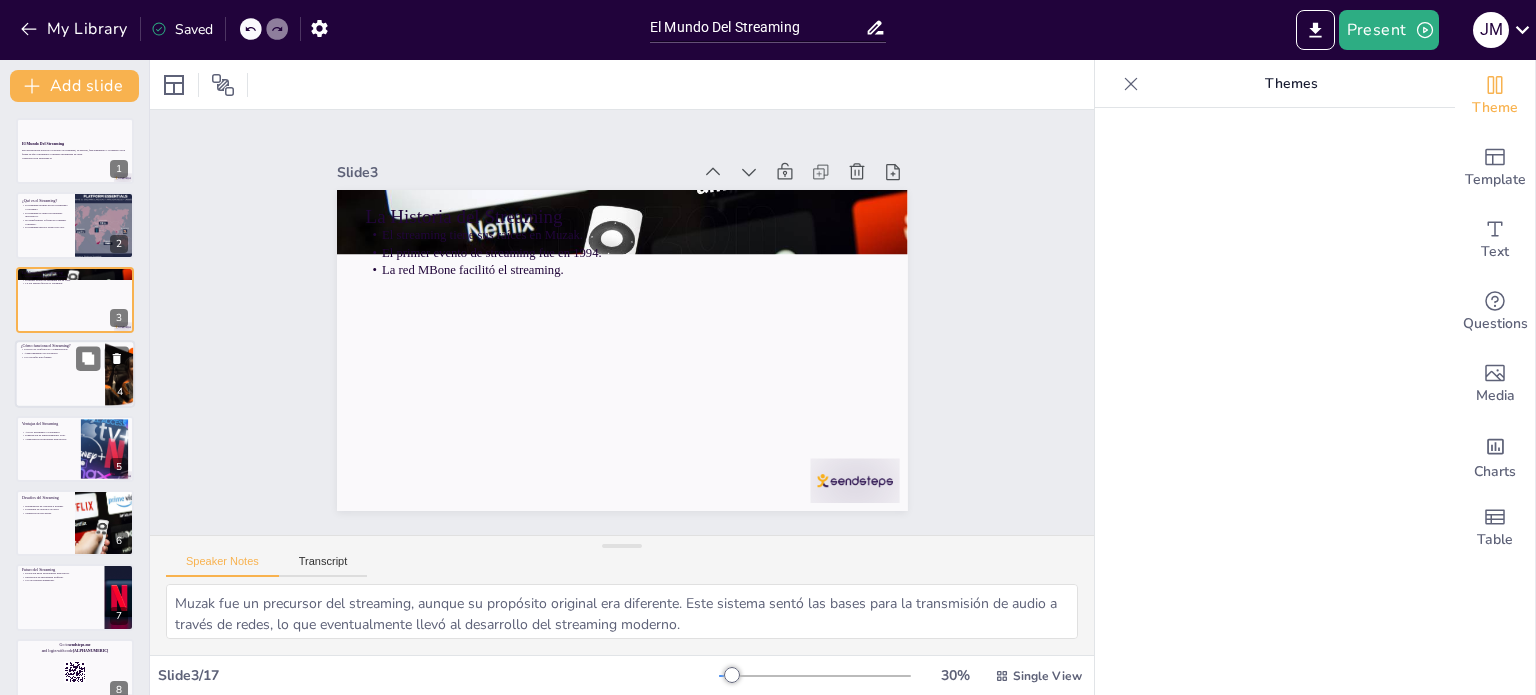 click at bounding box center (75, 374) 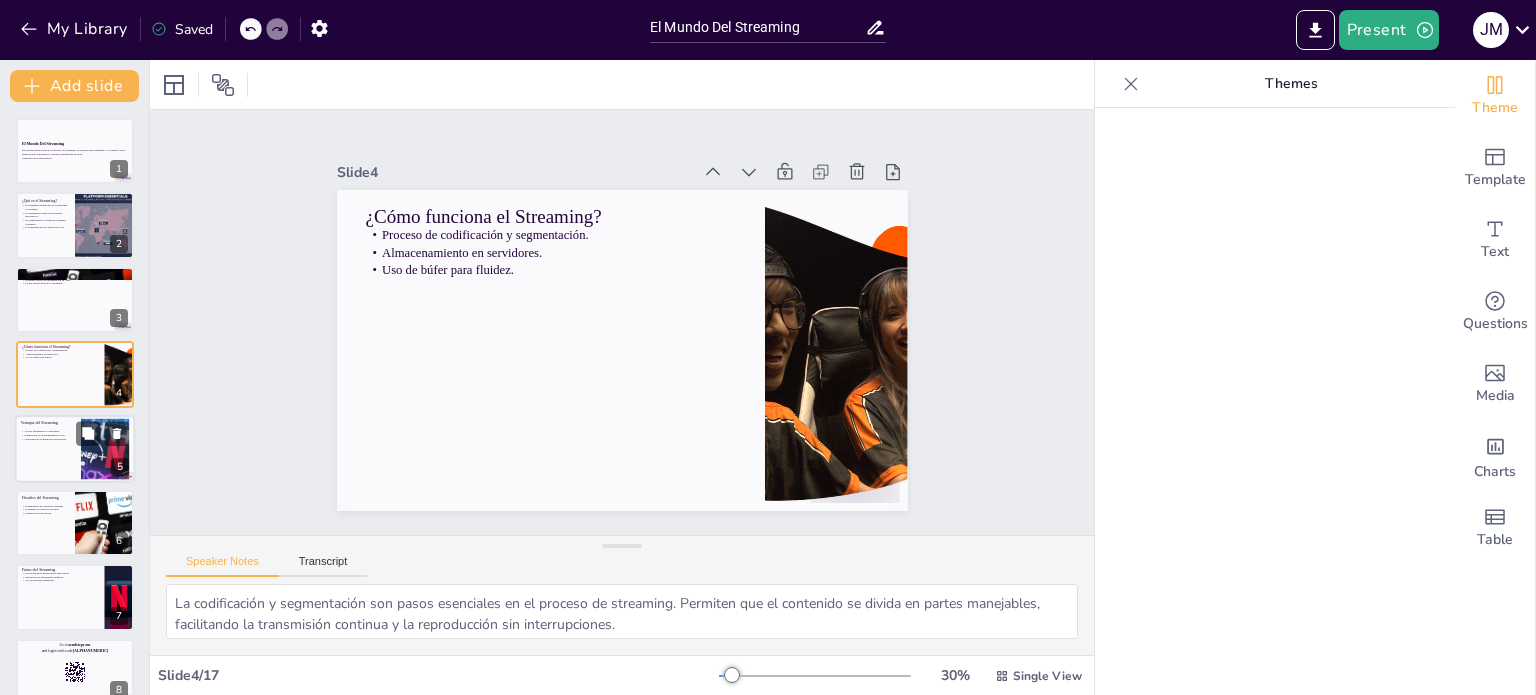checkbox on "true" 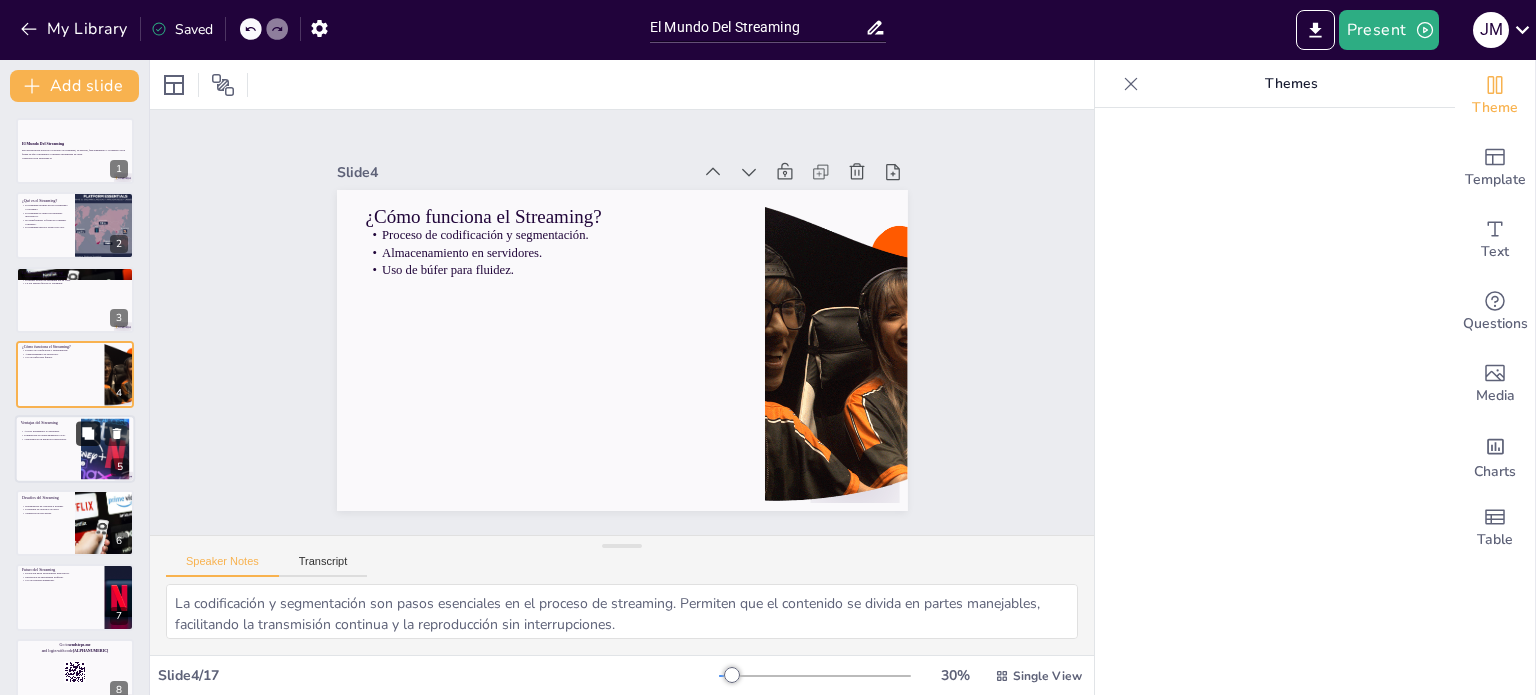 checkbox on "true" 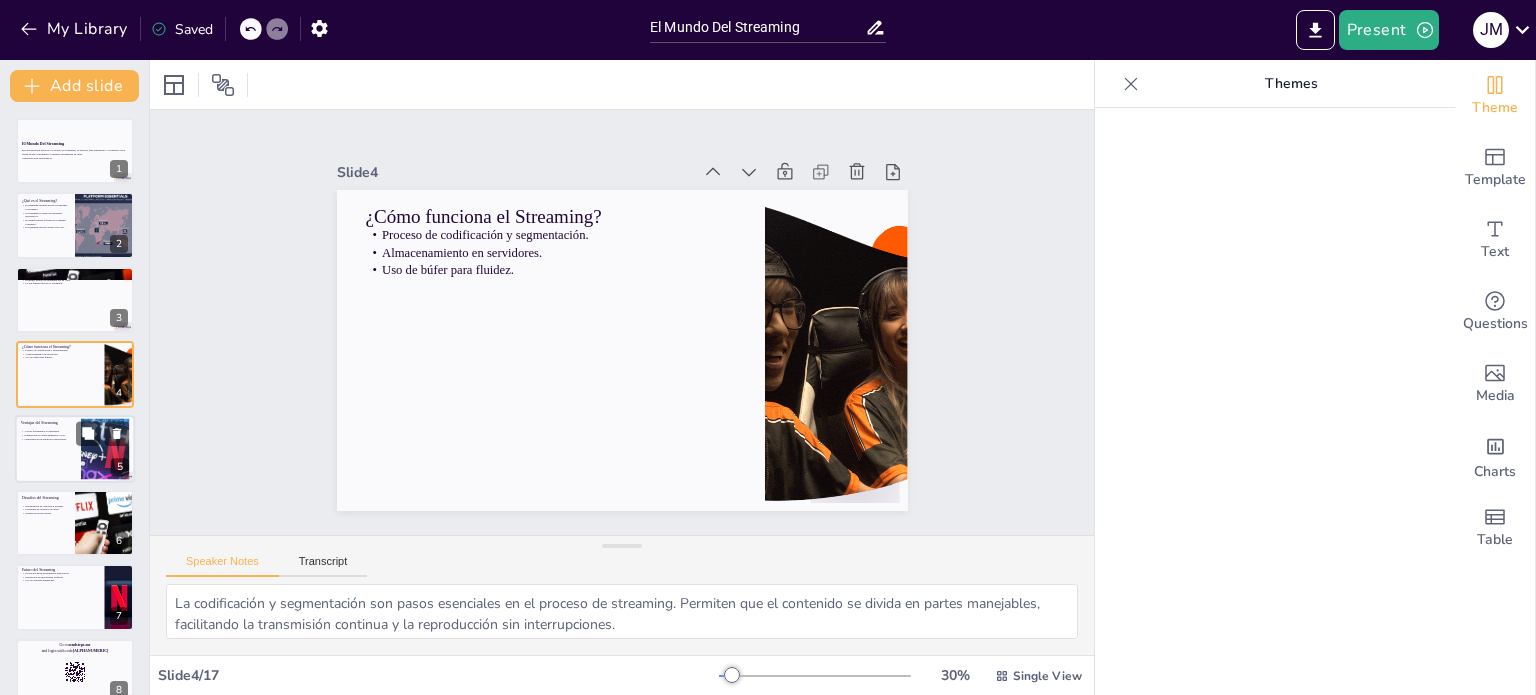 checkbox on "true" 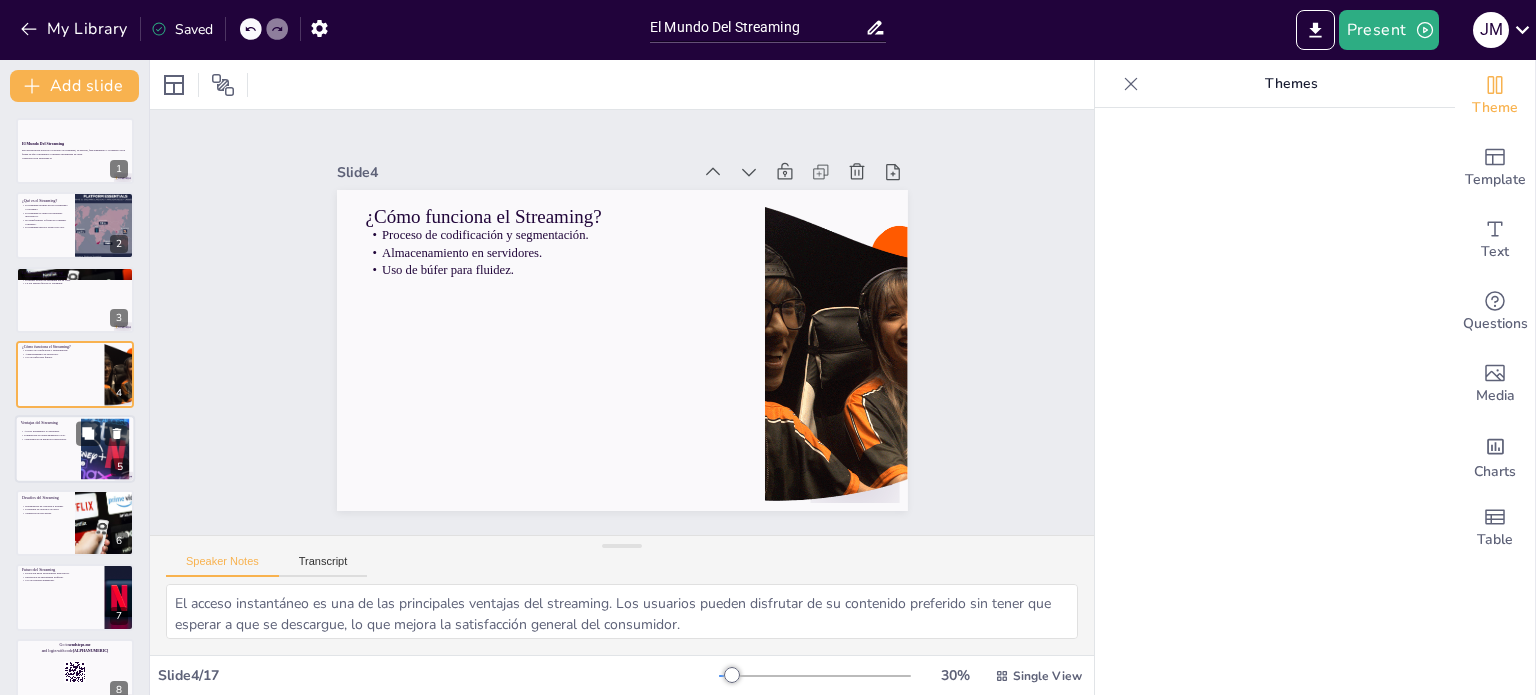 scroll, scrollTop: 50, scrollLeft: 0, axis: vertical 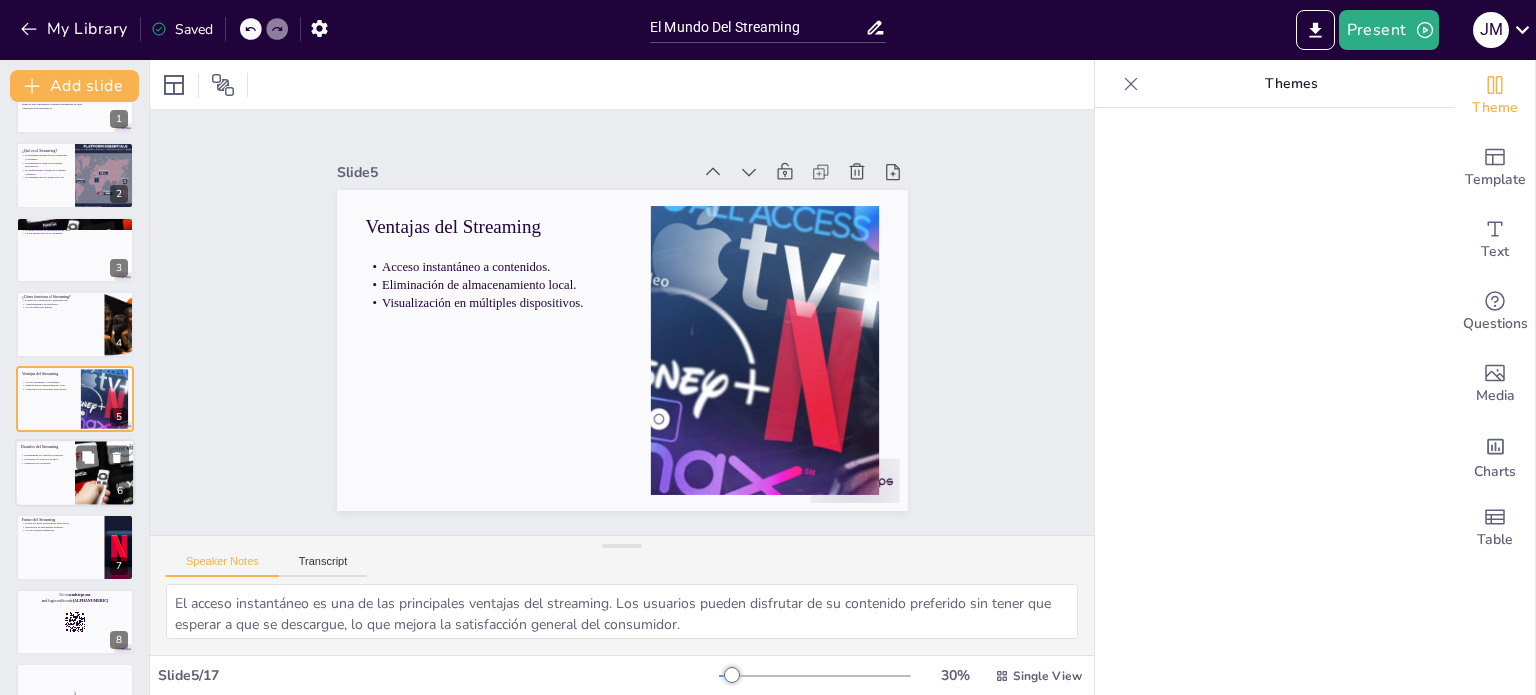 click at bounding box center (75, 473) 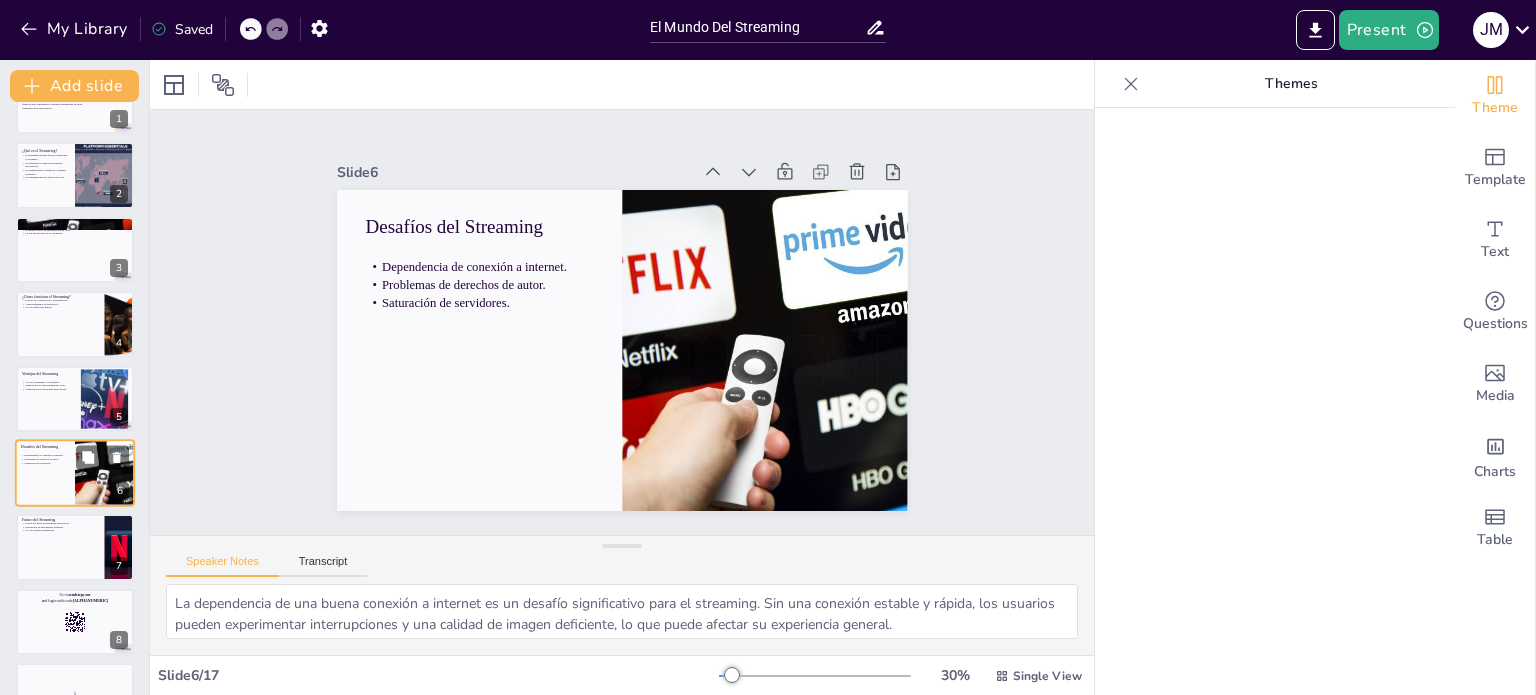 scroll, scrollTop: 124, scrollLeft: 0, axis: vertical 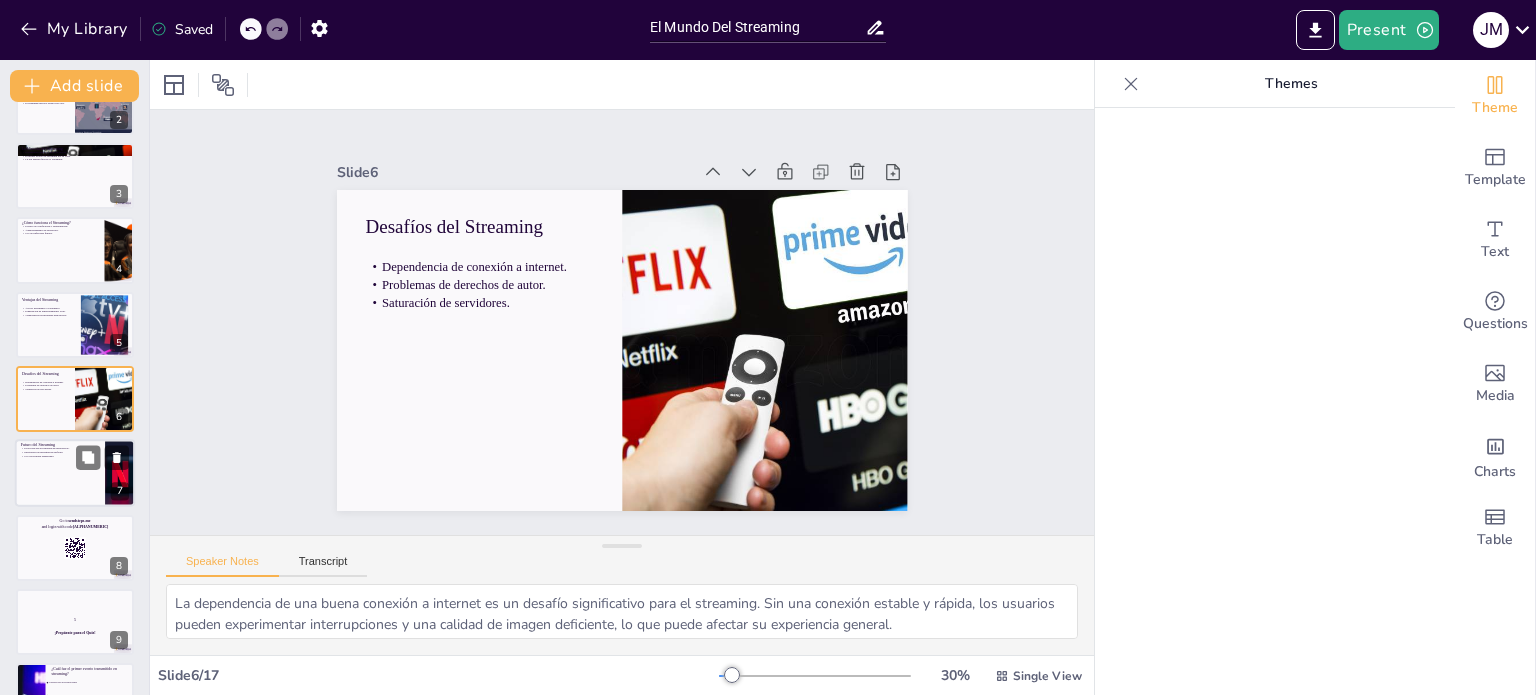 click at bounding box center [75, 474] 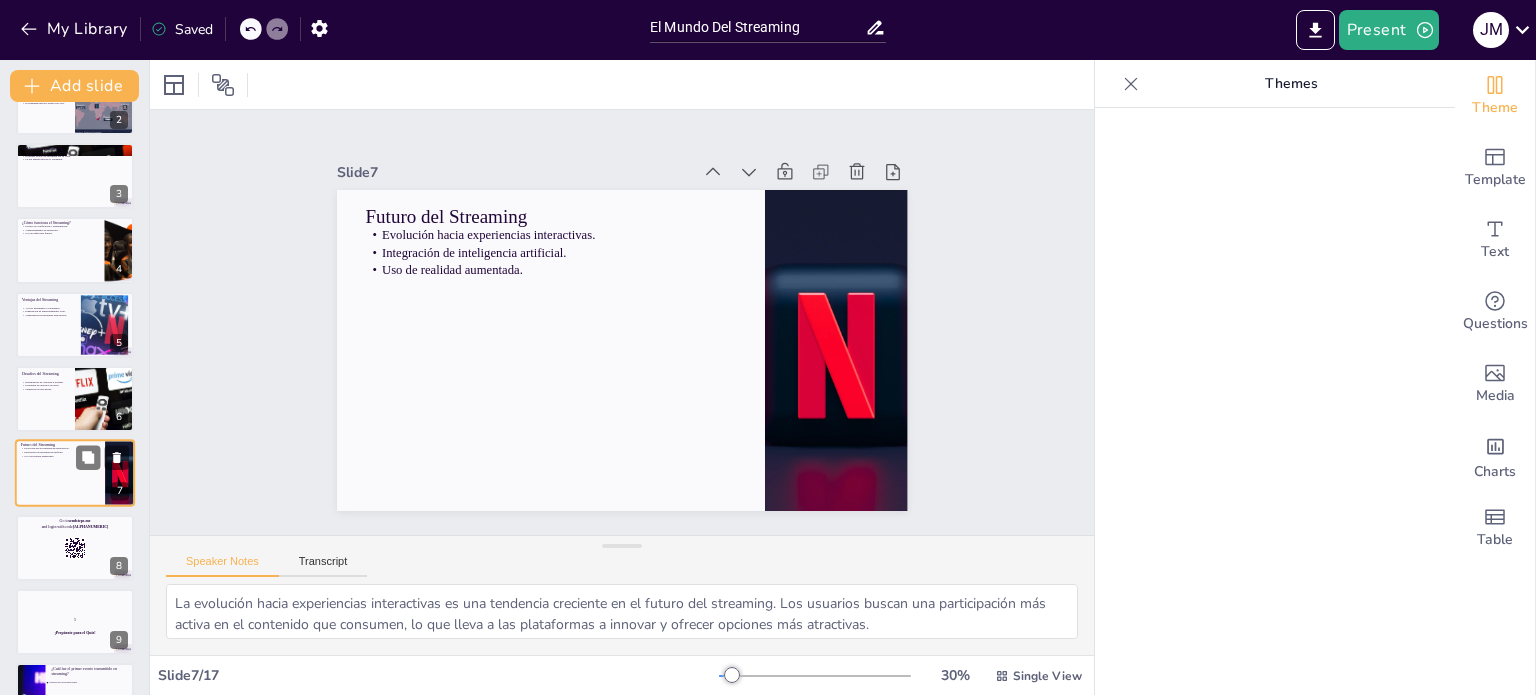 scroll, scrollTop: 199, scrollLeft: 0, axis: vertical 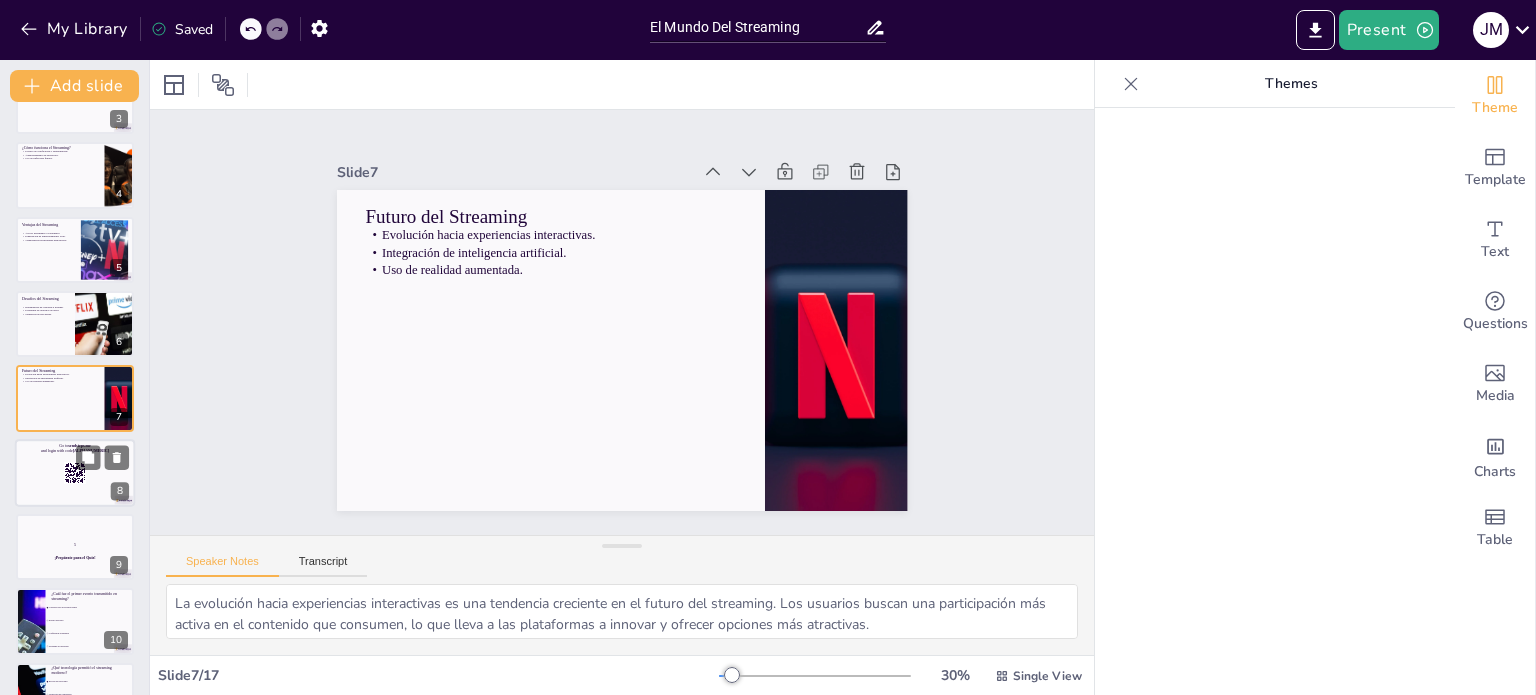 click at bounding box center (75, 473) 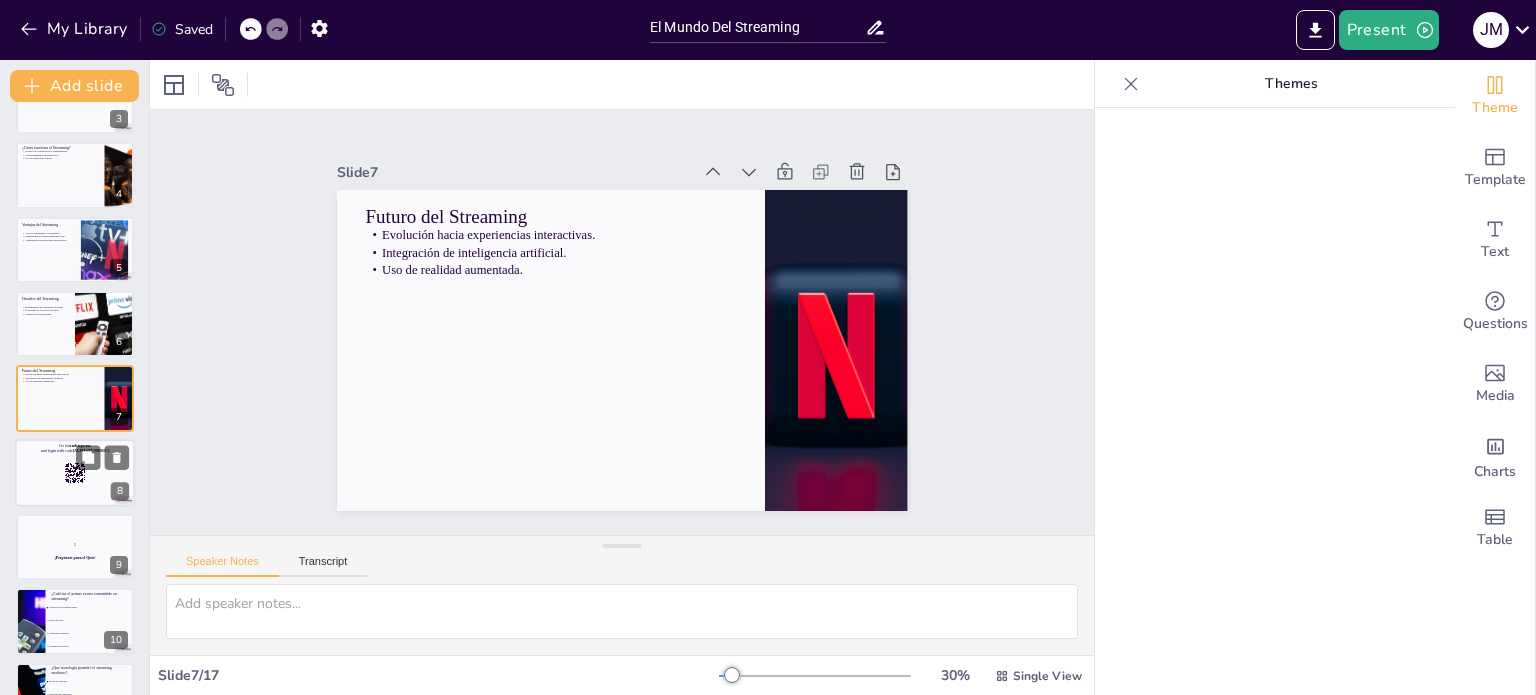 scroll, scrollTop: 273, scrollLeft: 0, axis: vertical 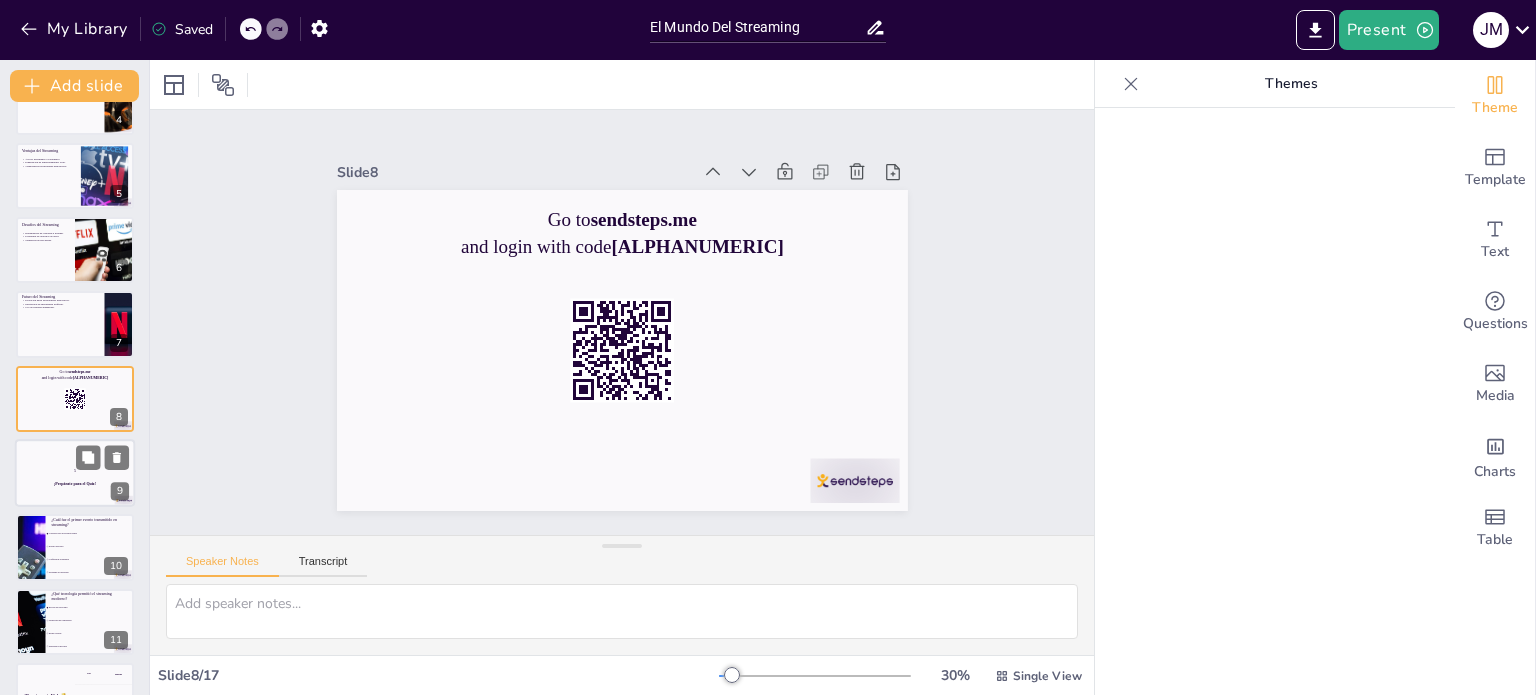 click at bounding box center [75, 473] 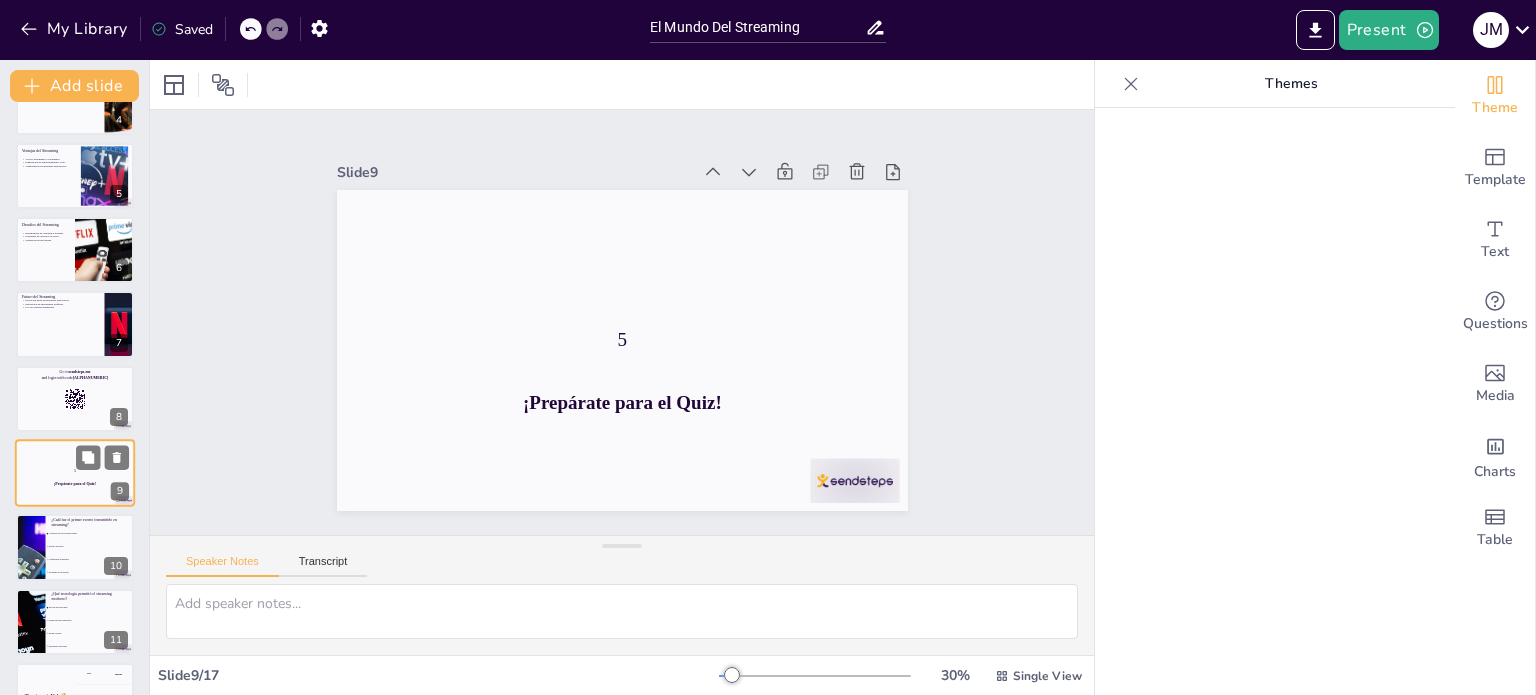 scroll, scrollTop: 348, scrollLeft: 0, axis: vertical 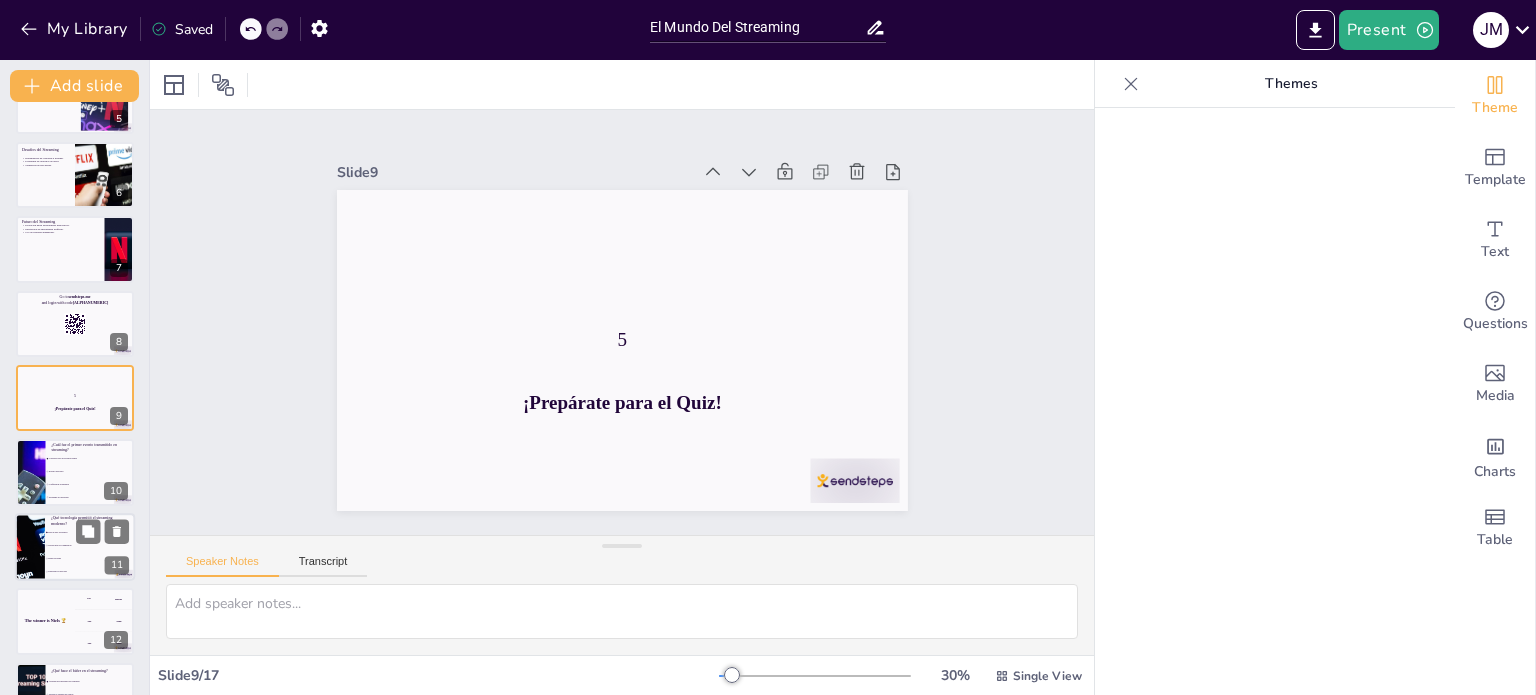 click on "Tecnología de compresión" at bounding box center [90, 545] 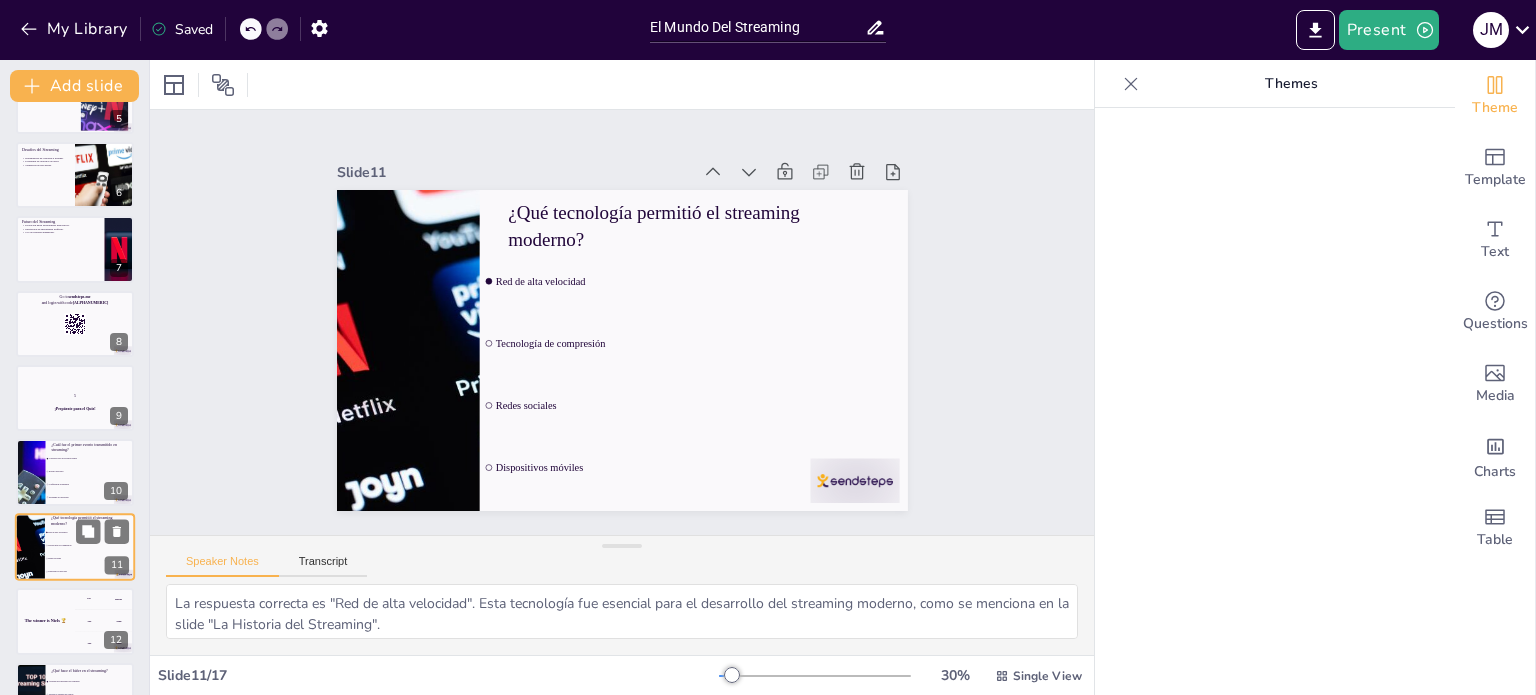 scroll, scrollTop: 496, scrollLeft: 0, axis: vertical 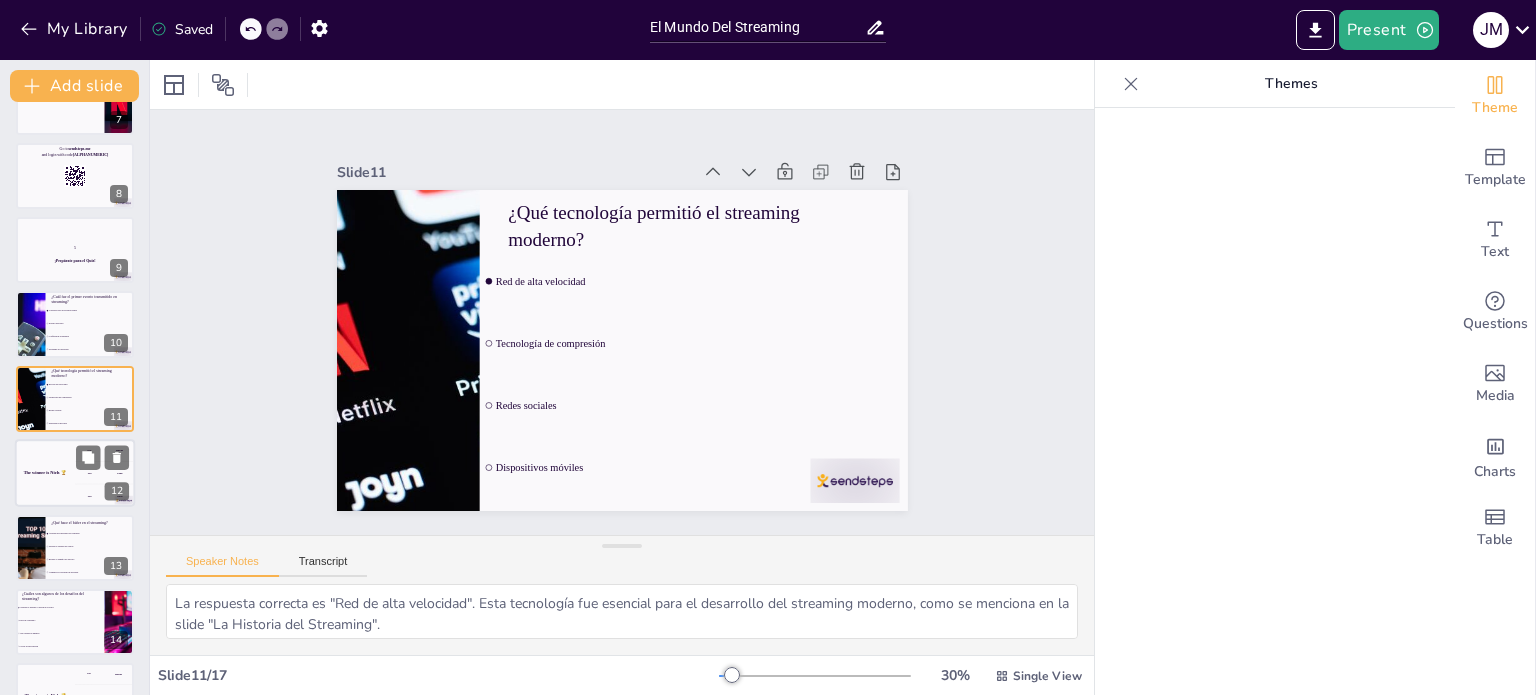 click on "The winner is   Niels 🏆" at bounding box center (45, 473) 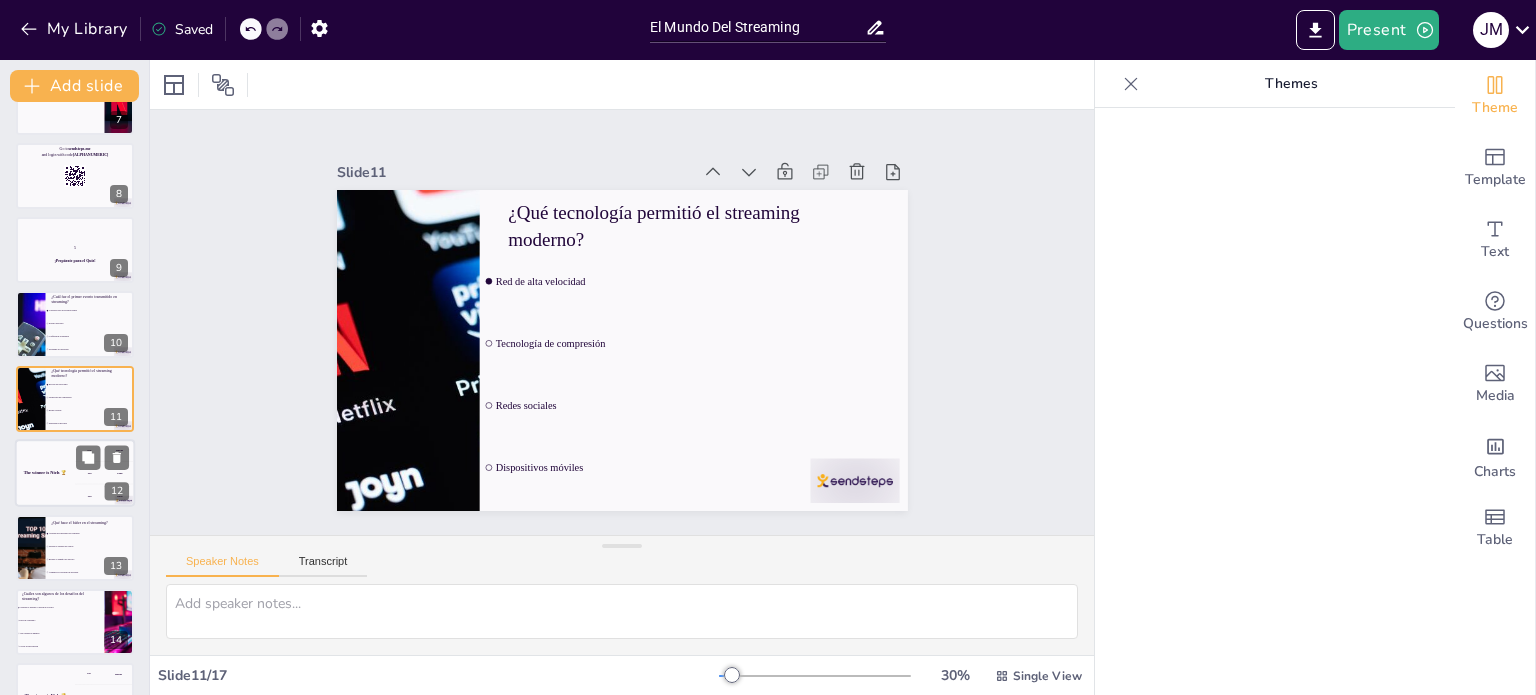 scroll, scrollTop: 571, scrollLeft: 0, axis: vertical 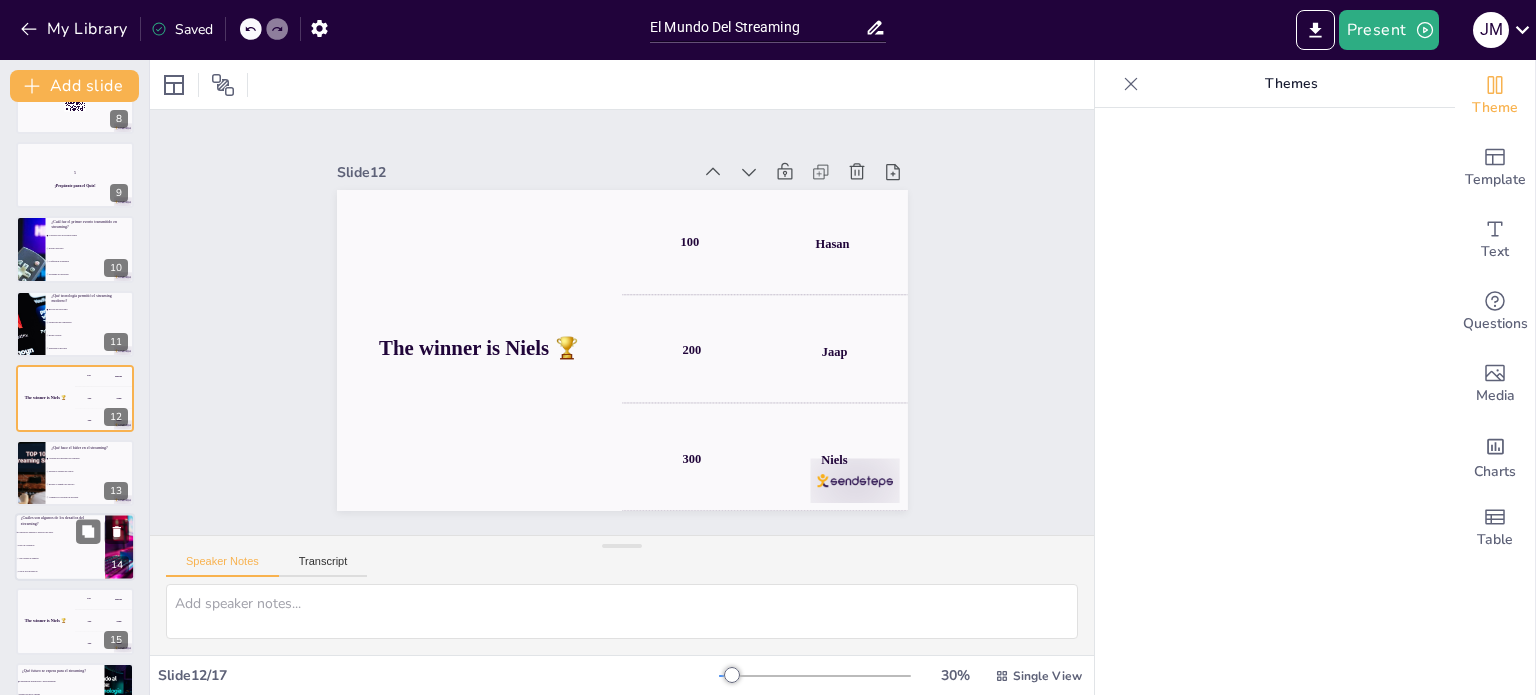 click on "Falta de contenido" at bounding box center (60, 545) 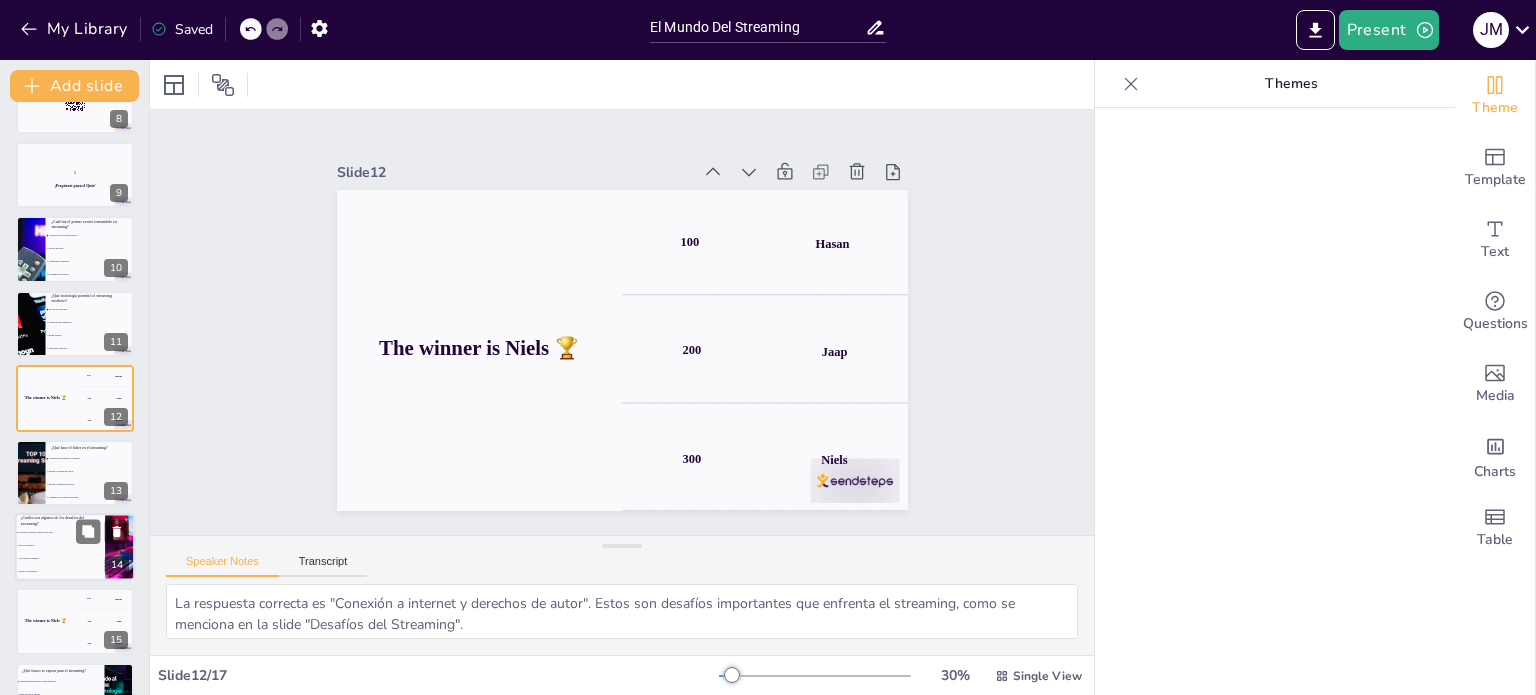 scroll, scrollTop: 695, scrollLeft: 0, axis: vertical 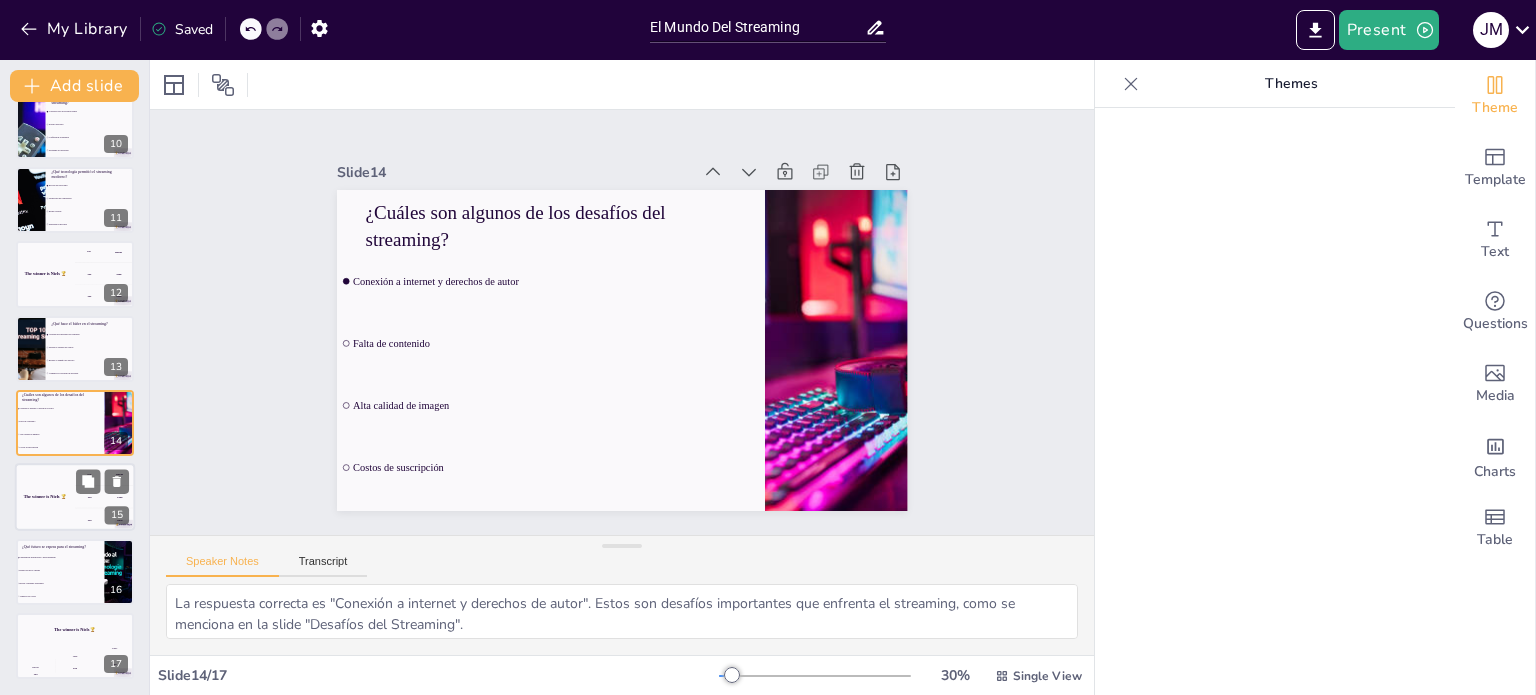 click on "The winner is   Niels 🏆" at bounding box center (45, 498) 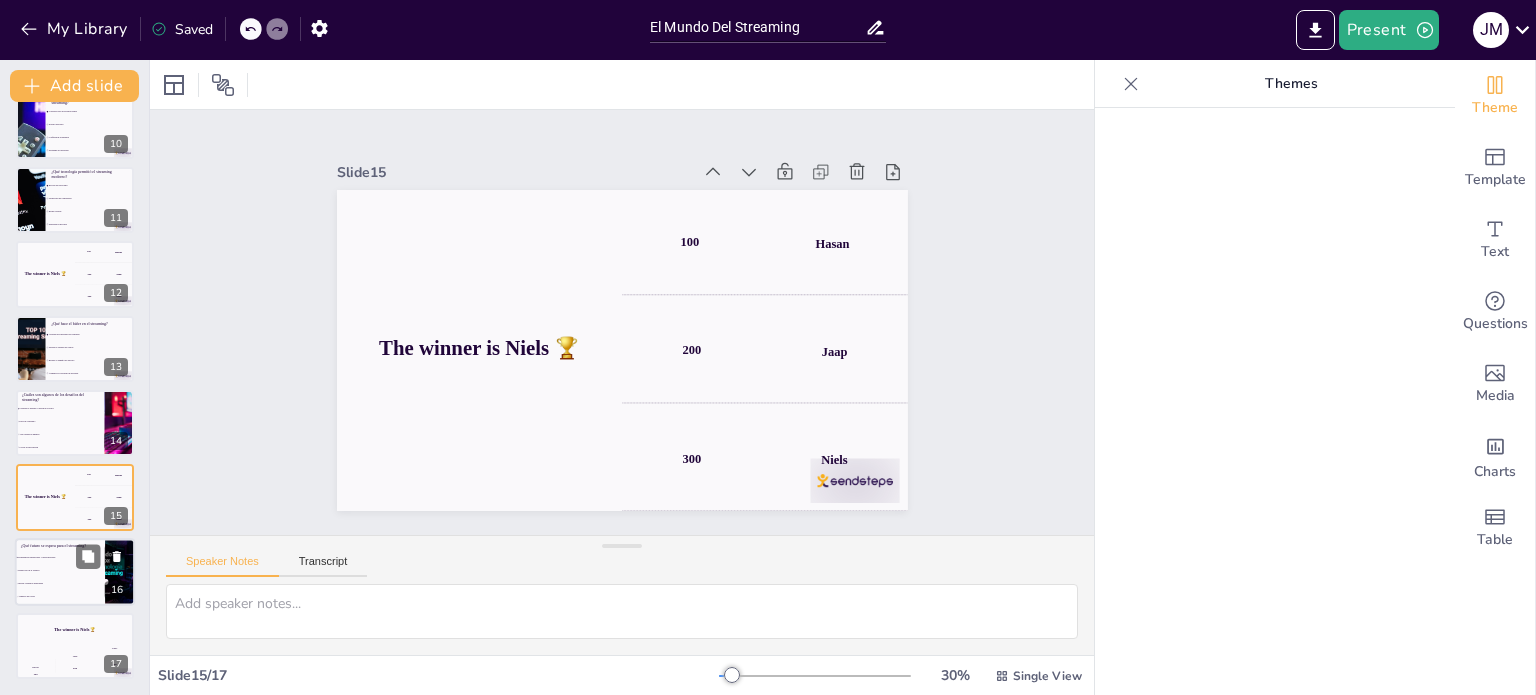click on "Menos contenido disponible" at bounding box center [61, 583] 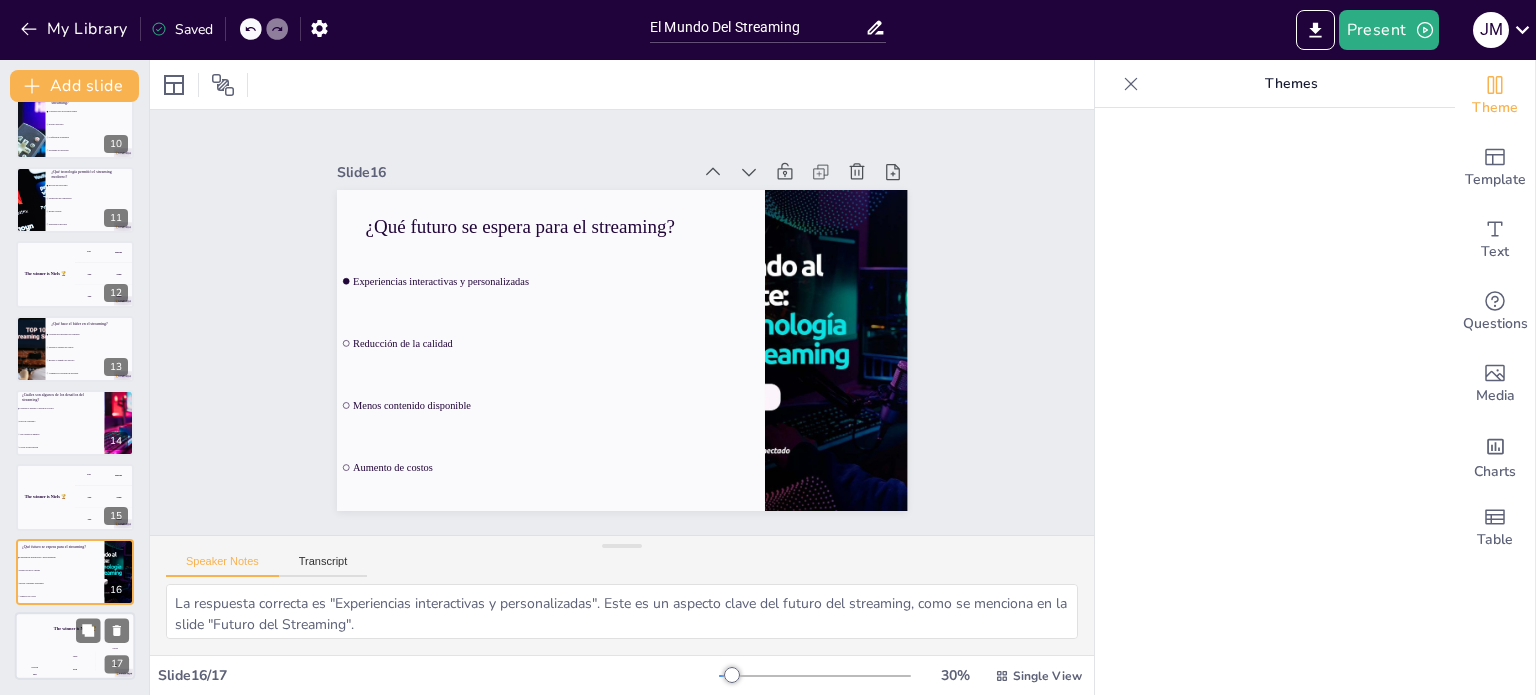 click on "Jaap [NAME]" at bounding box center (75, 663) 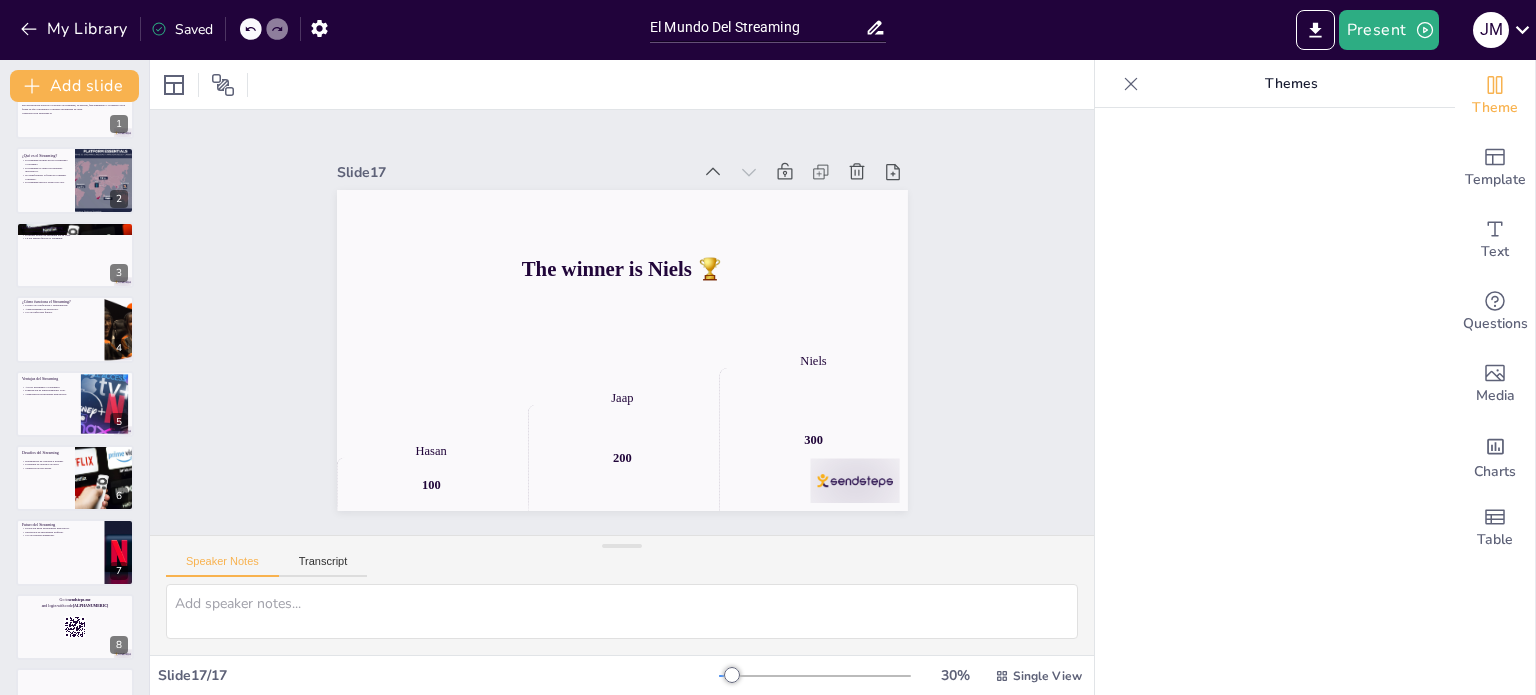 scroll, scrollTop: 0, scrollLeft: 0, axis: both 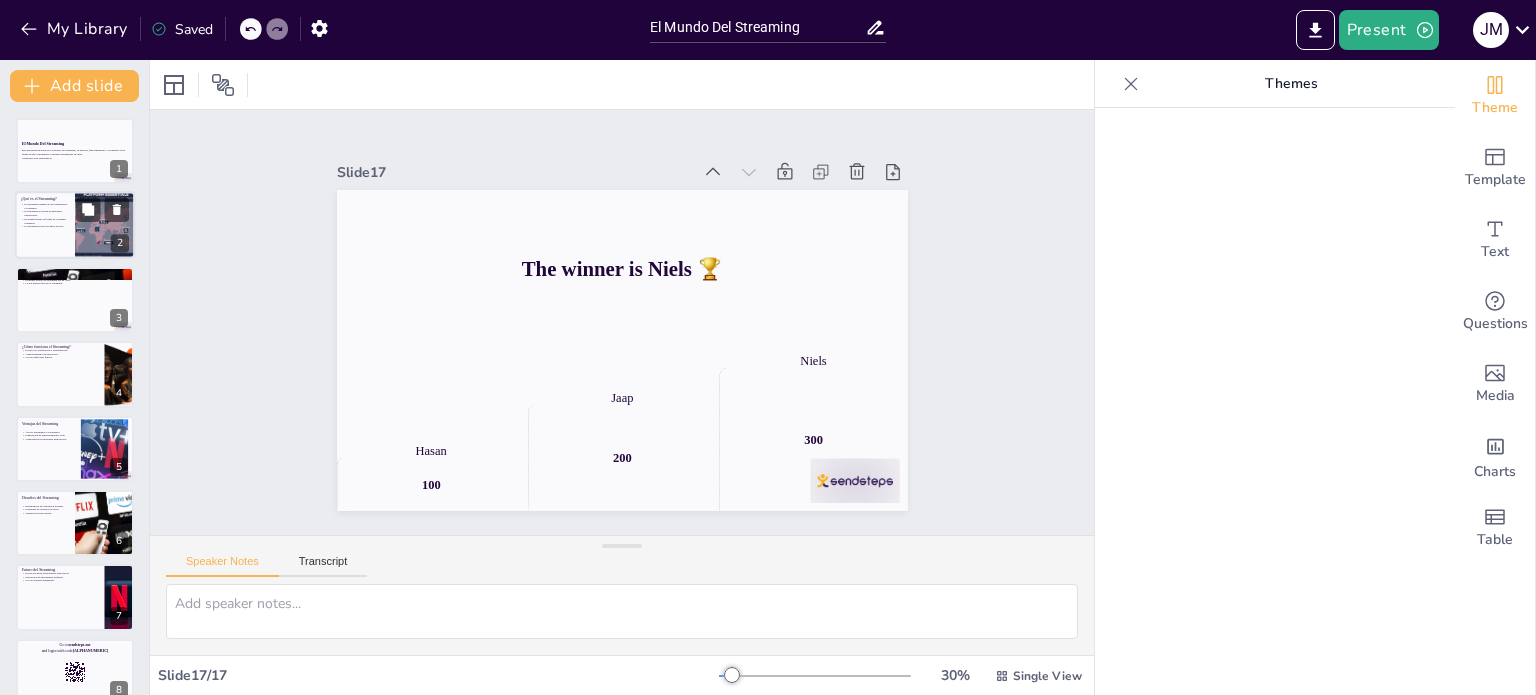 click on "El streaming incluye eventos en vivo." at bounding box center [45, 227] 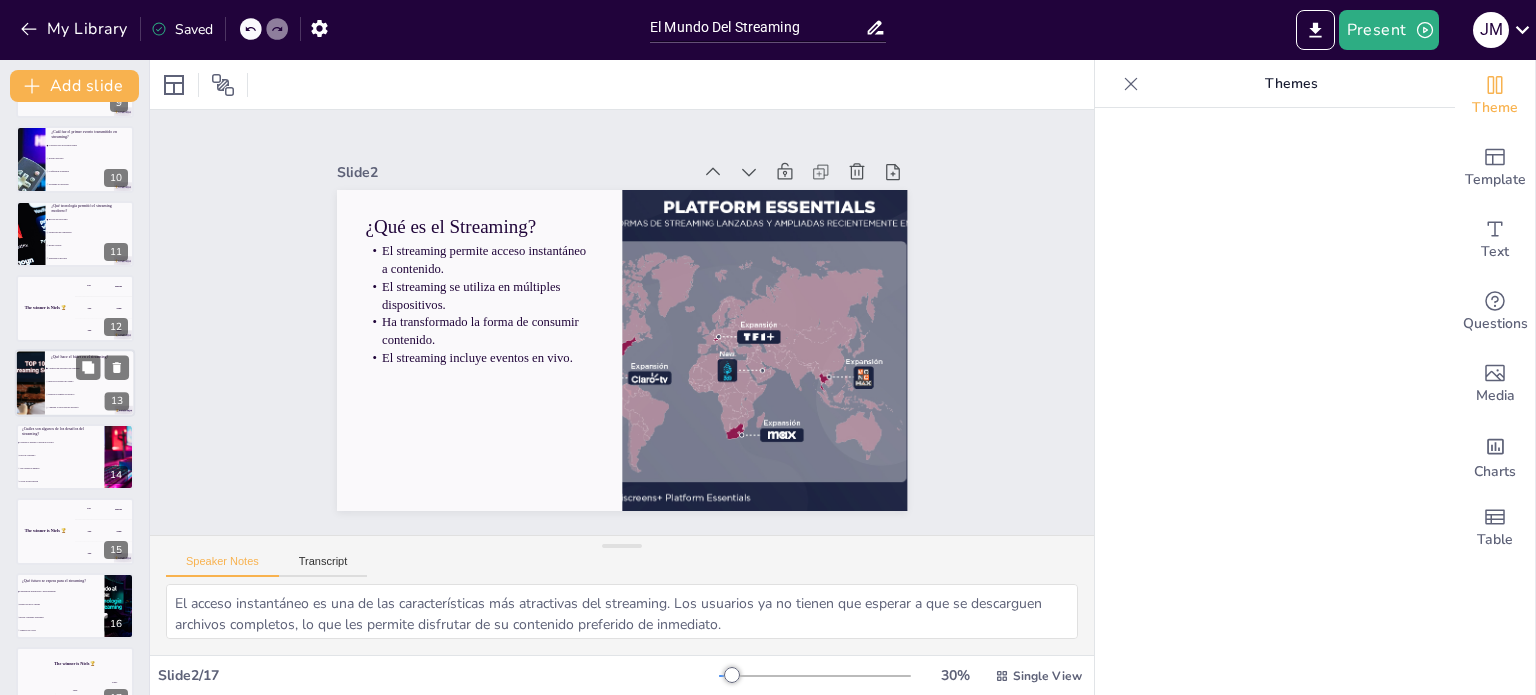scroll, scrollTop: 695, scrollLeft: 0, axis: vertical 